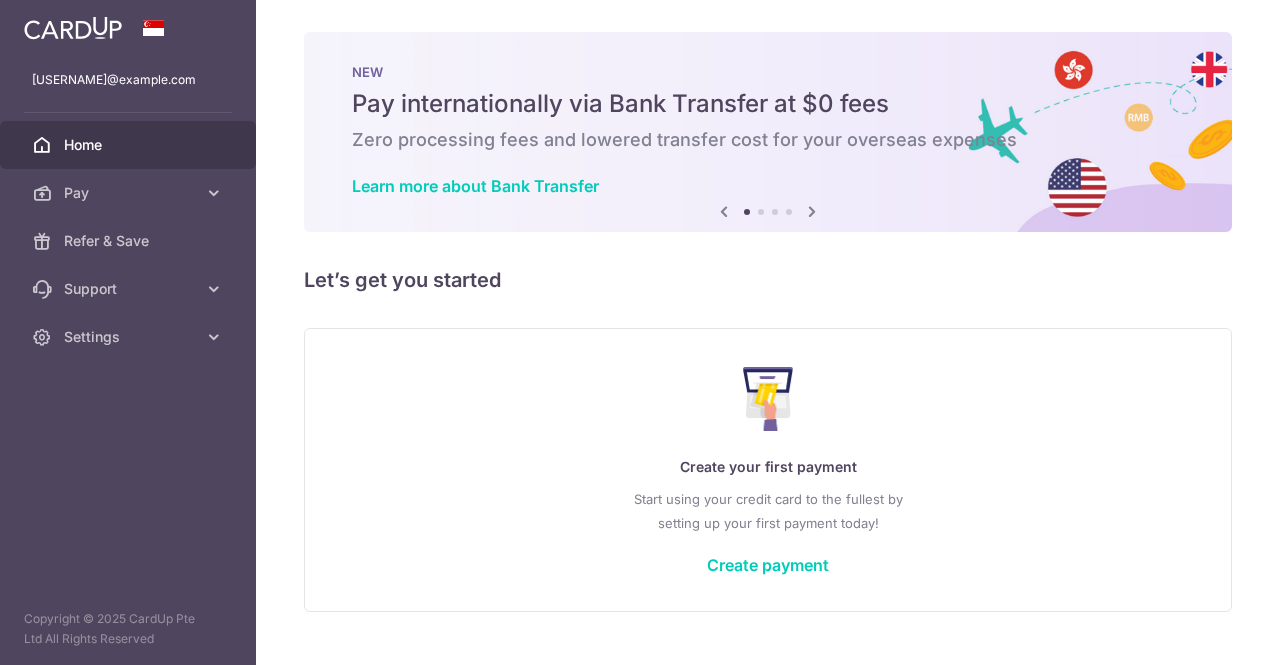 scroll, scrollTop: 0, scrollLeft: 0, axis: both 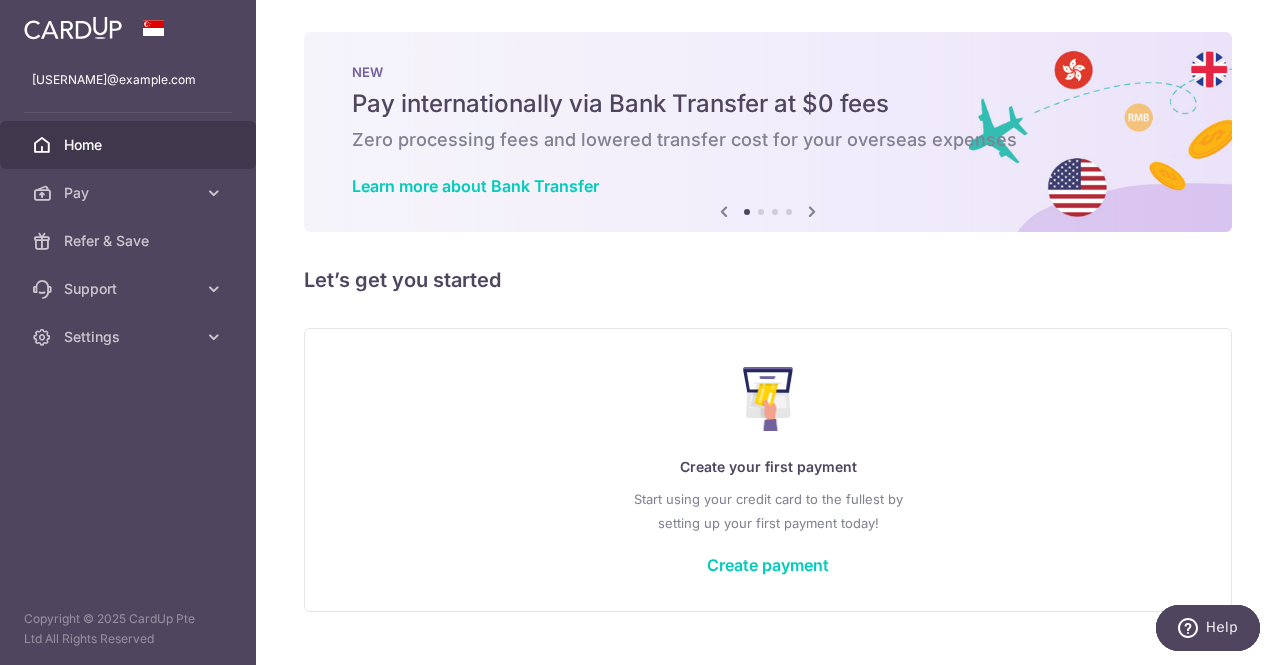 click on "Create your first payment
Start using your credit card to the fullest by   setting up your first payment today!
Create payment" at bounding box center [768, 469] 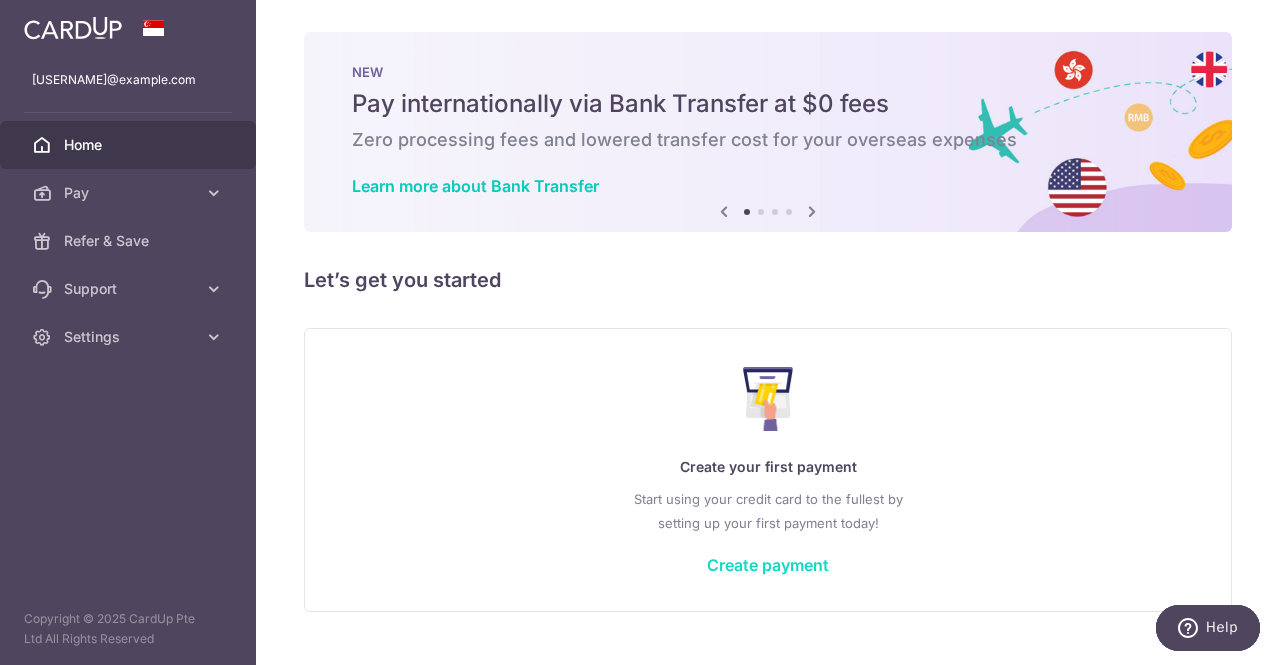 click on "Create payment" at bounding box center [768, 565] 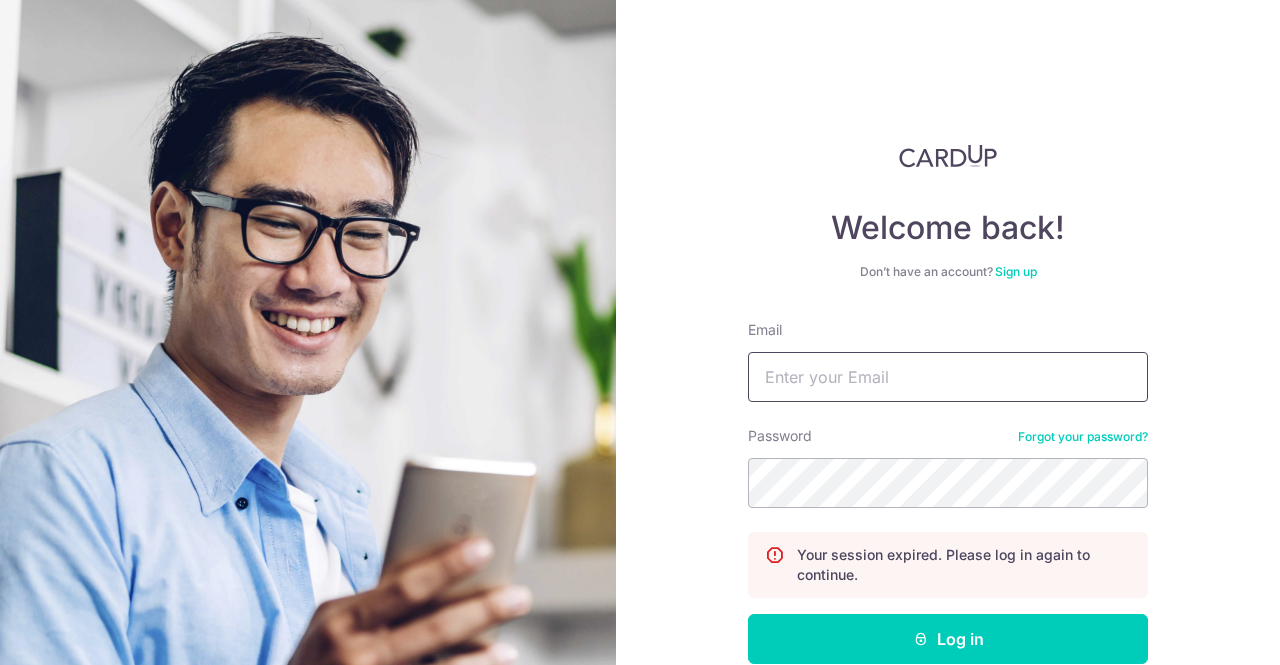 scroll, scrollTop: 0, scrollLeft: 0, axis: both 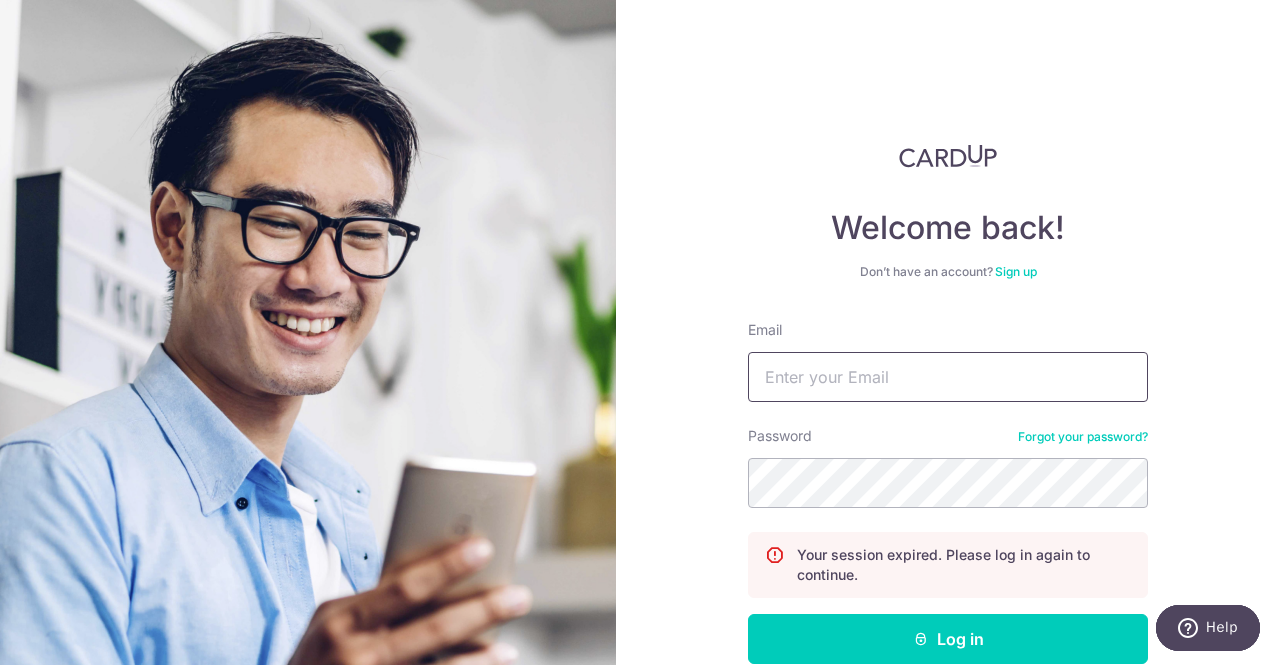 type on "jforjiayan@gmail.com" 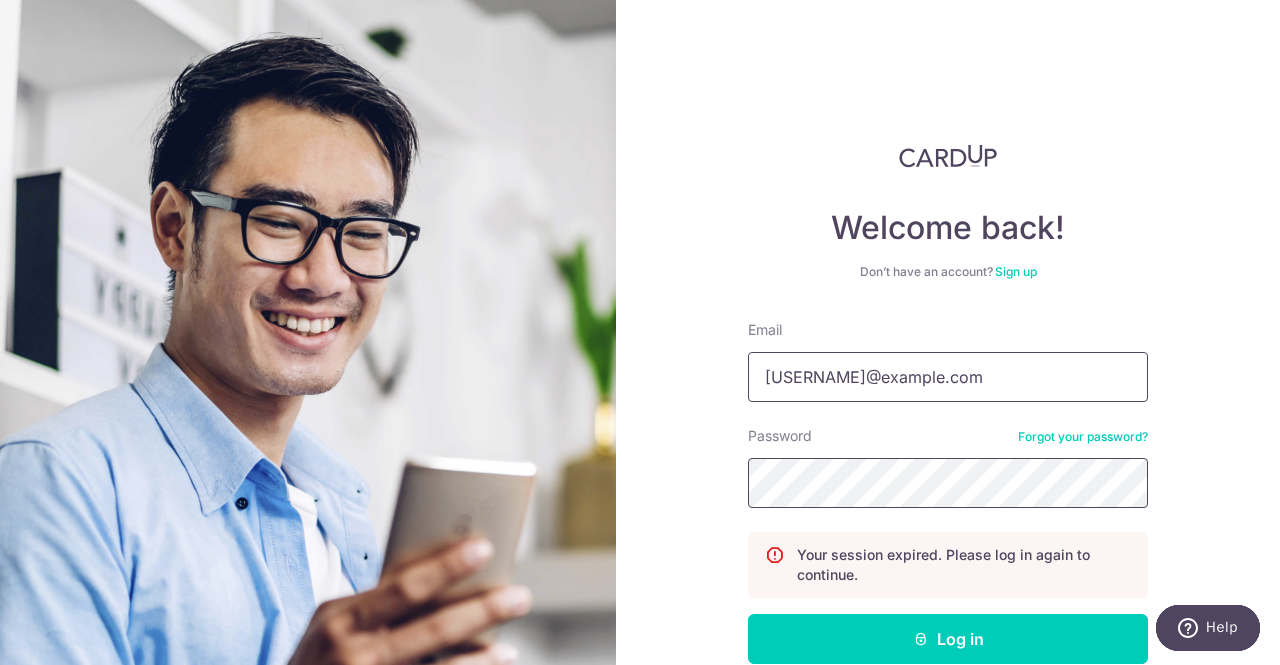 click on "Log in" at bounding box center [948, 639] 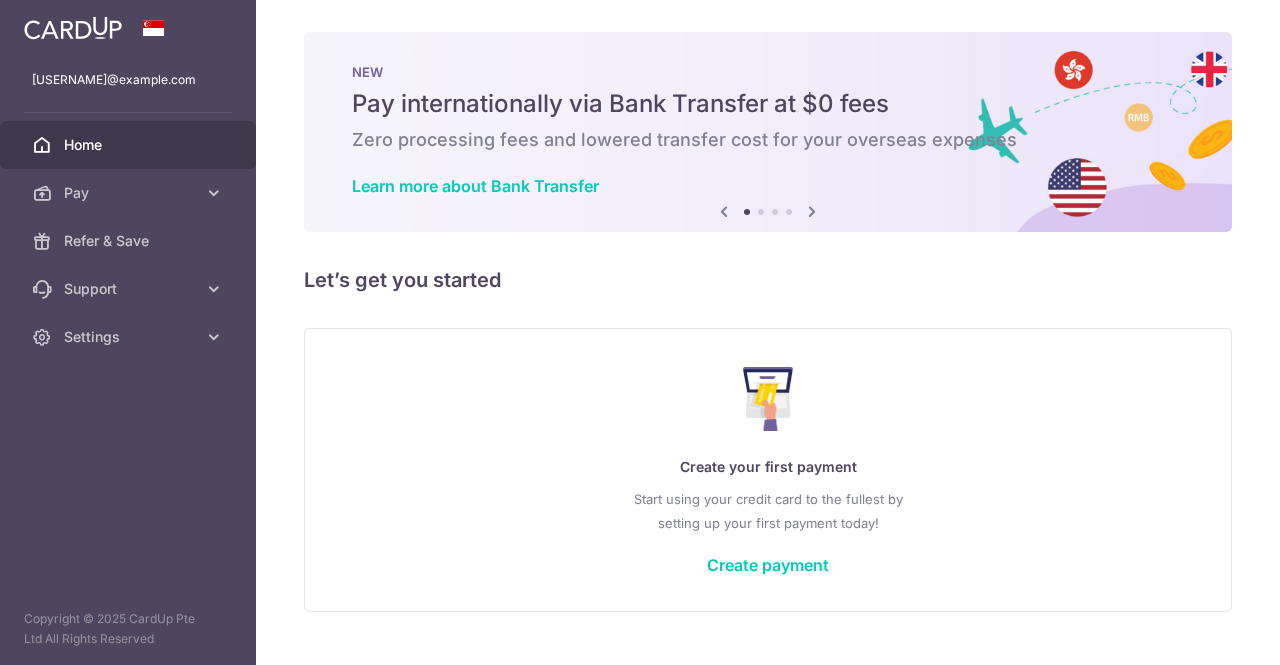 scroll, scrollTop: 0, scrollLeft: 0, axis: both 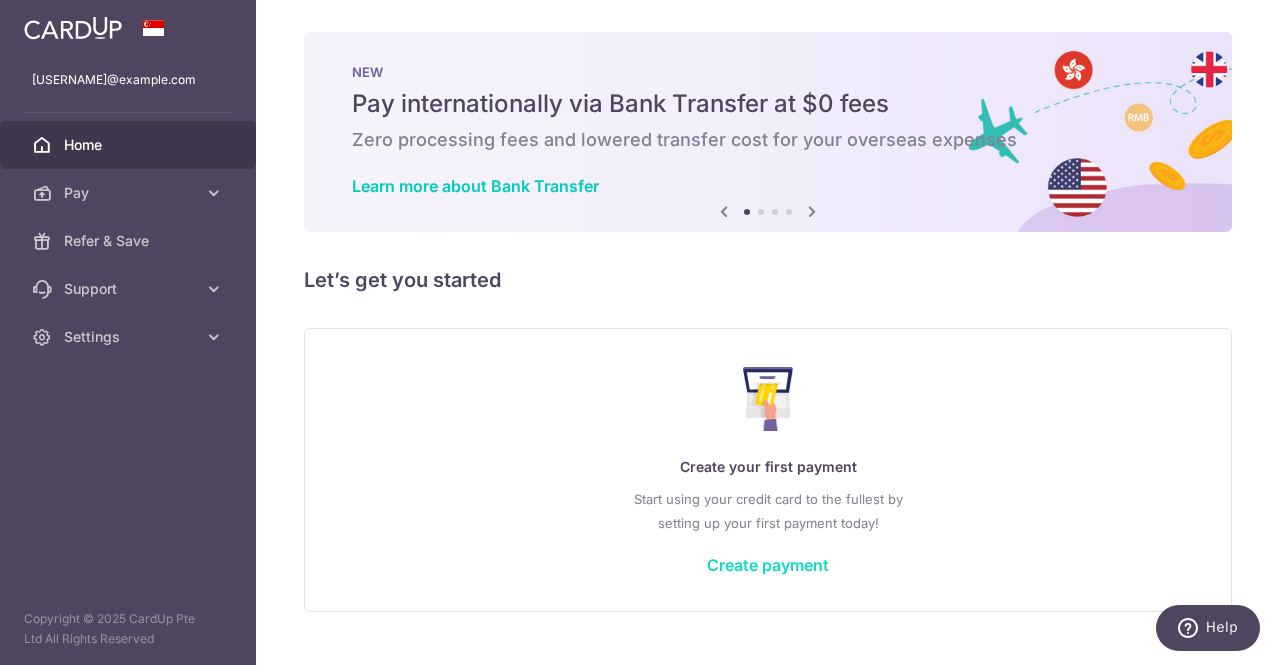 click on "Create payment" at bounding box center (768, 565) 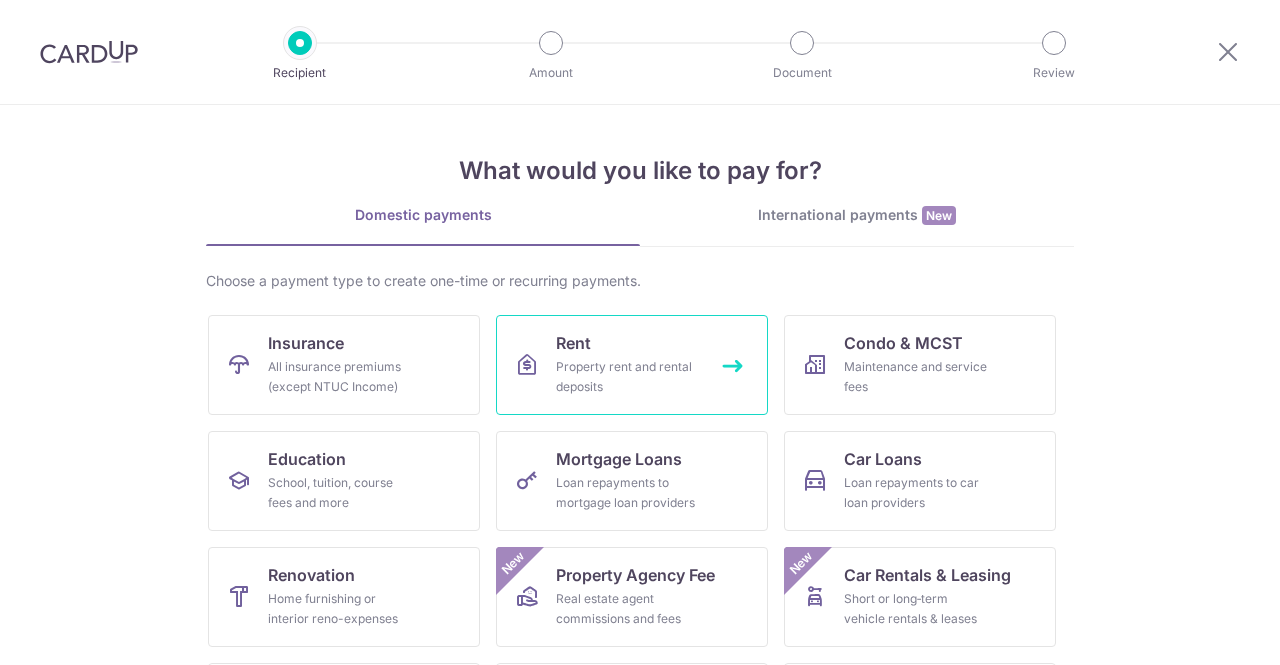 scroll, scrollTop: 0, scrollLeft: 0, axis: both 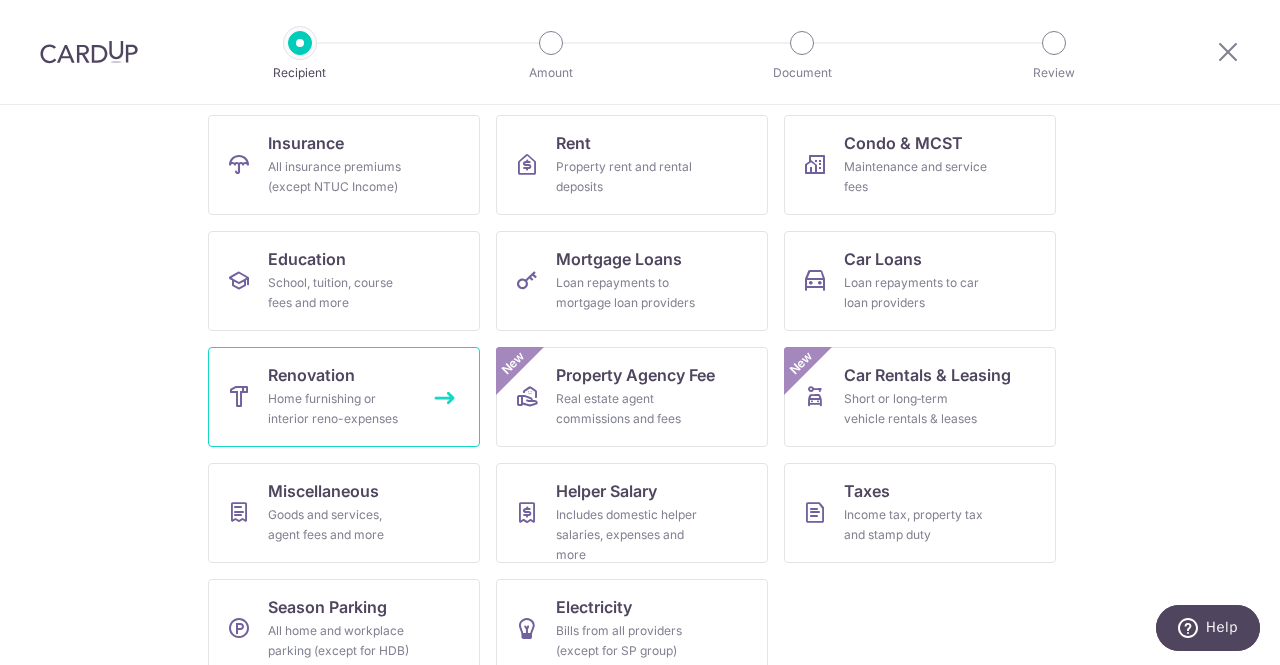 click on "Home furnishing or interior reno-expenses" at bounding box center (340, 409) 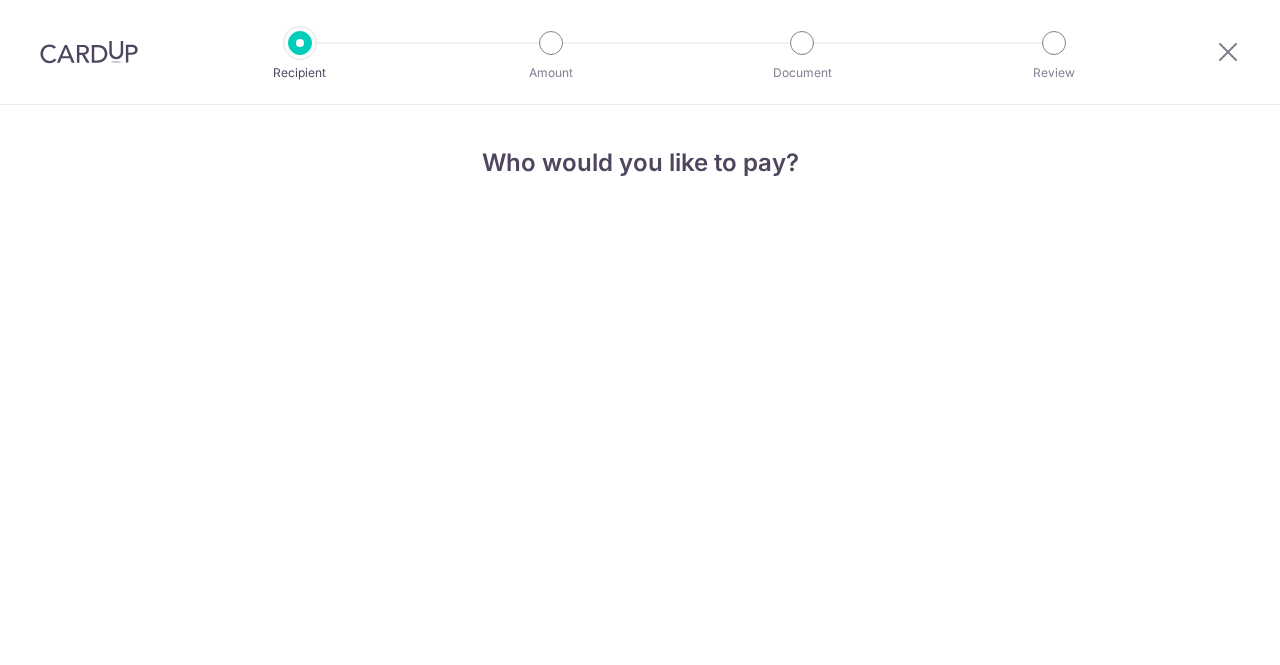 scroll, scrollTop: 0, scrollLeft: 0, axis: both 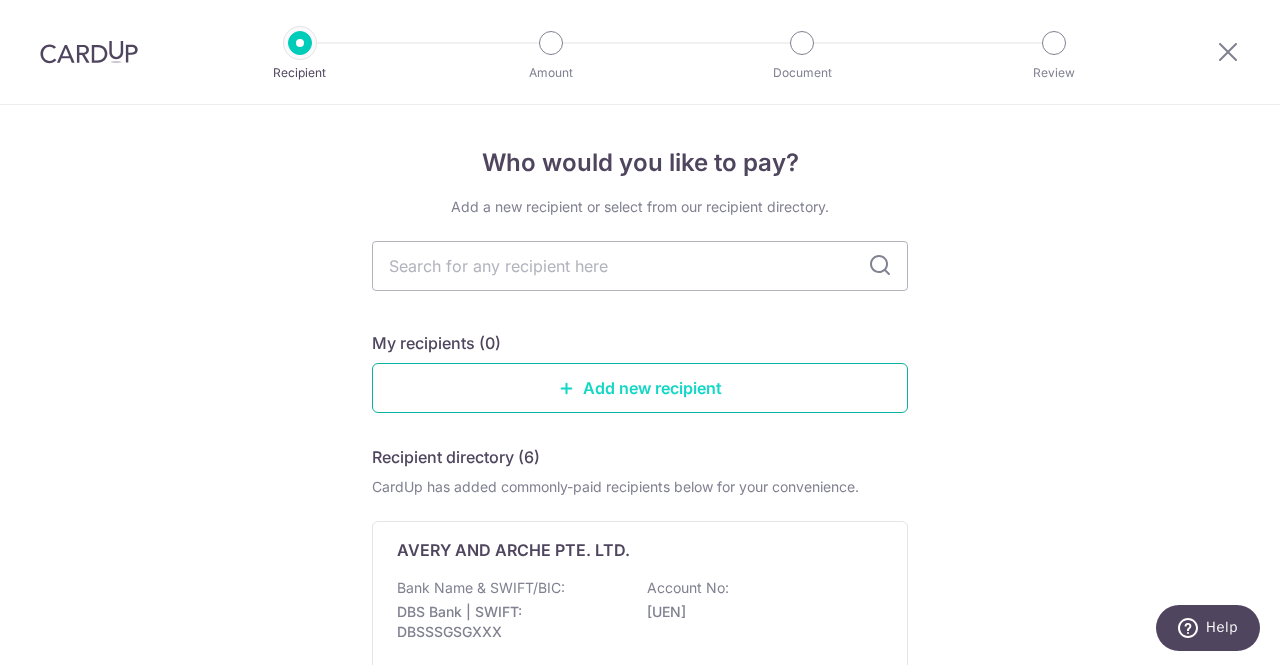 click on "Add new recipient" at bounding box center [640, 388] 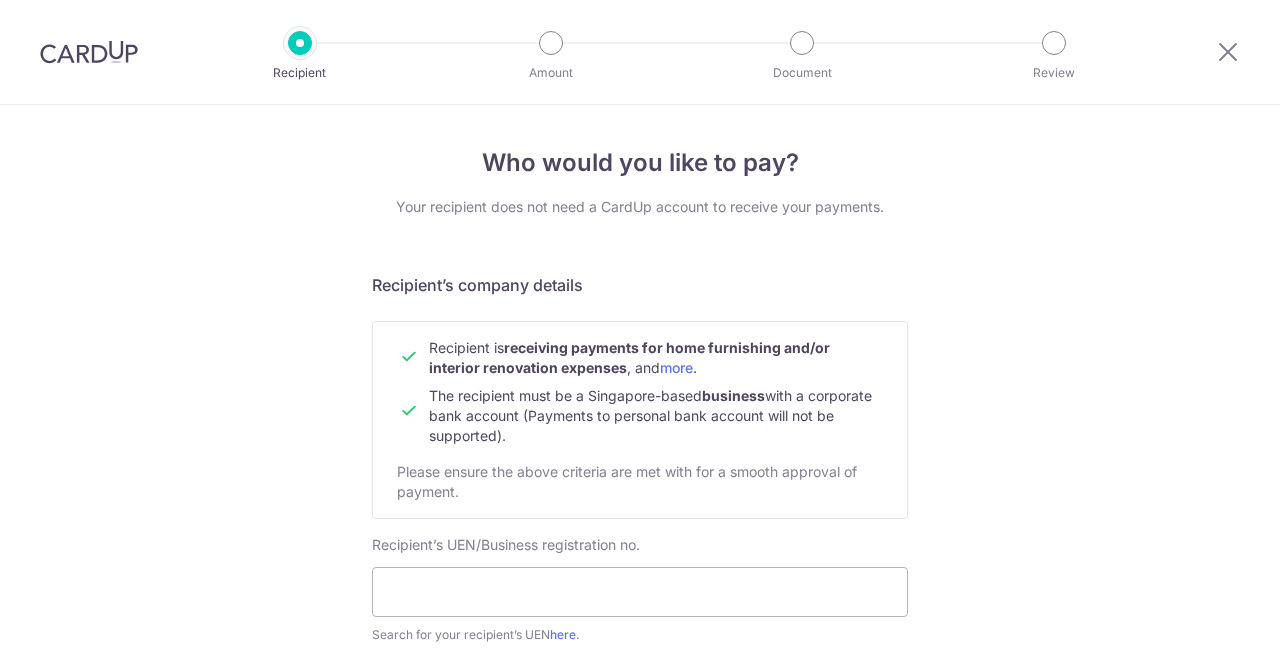 scroll, scrollTop: 0, scrollLeft: 0, axis: both 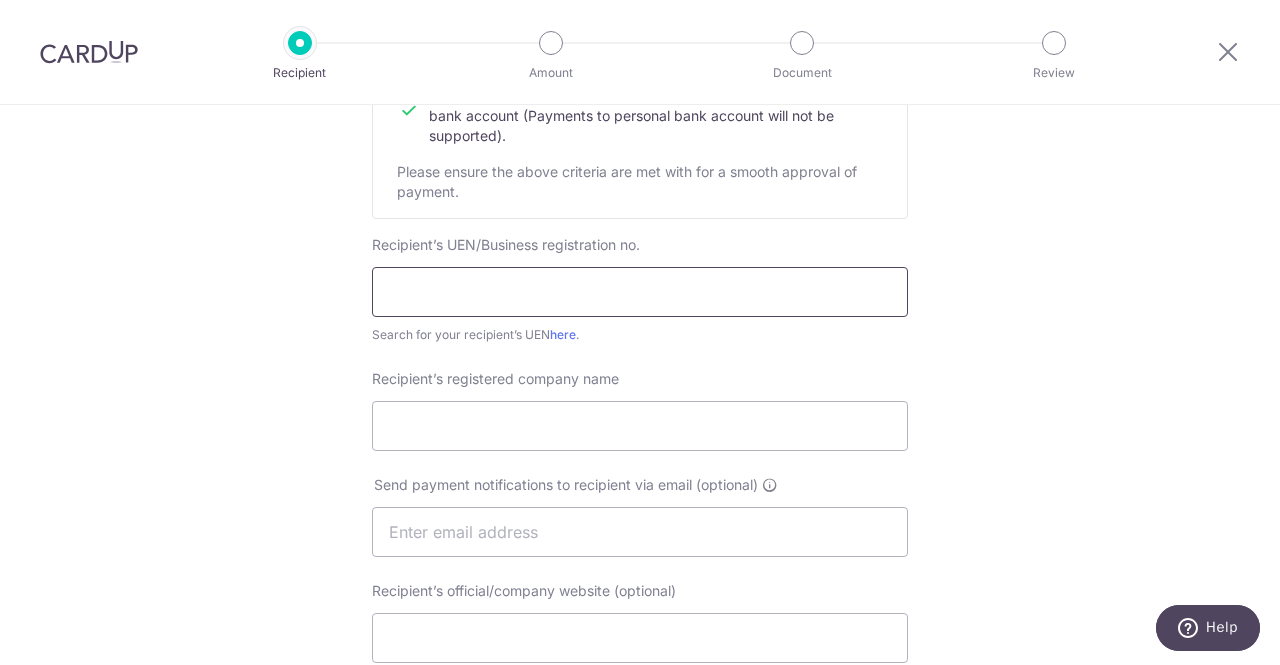click at bounding box center [640, 292] 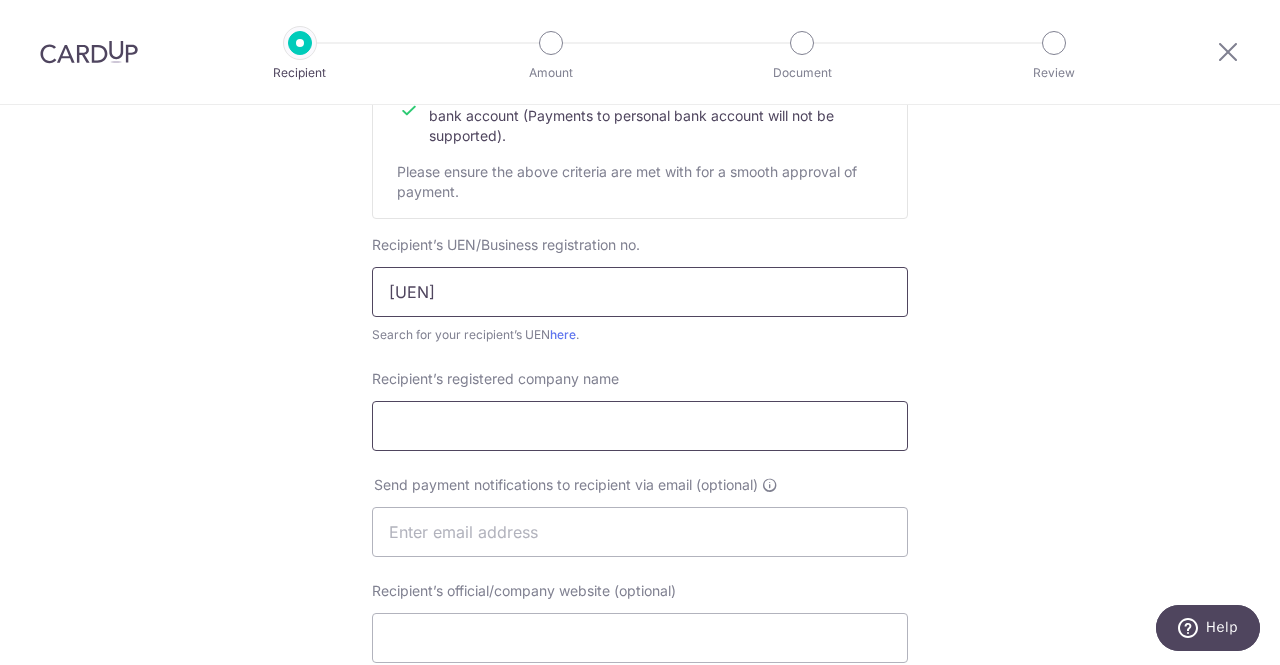 type on "[UEN]" 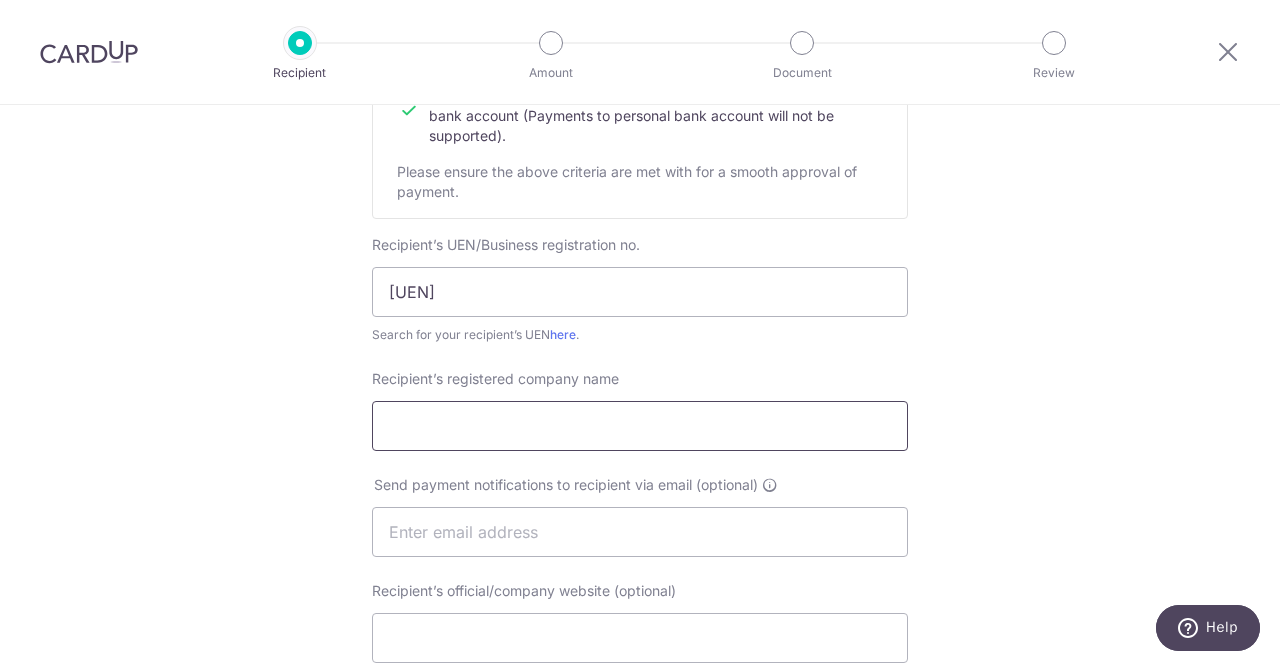 click on "Recipient’s registered company name" at bounding box center (640, 426) 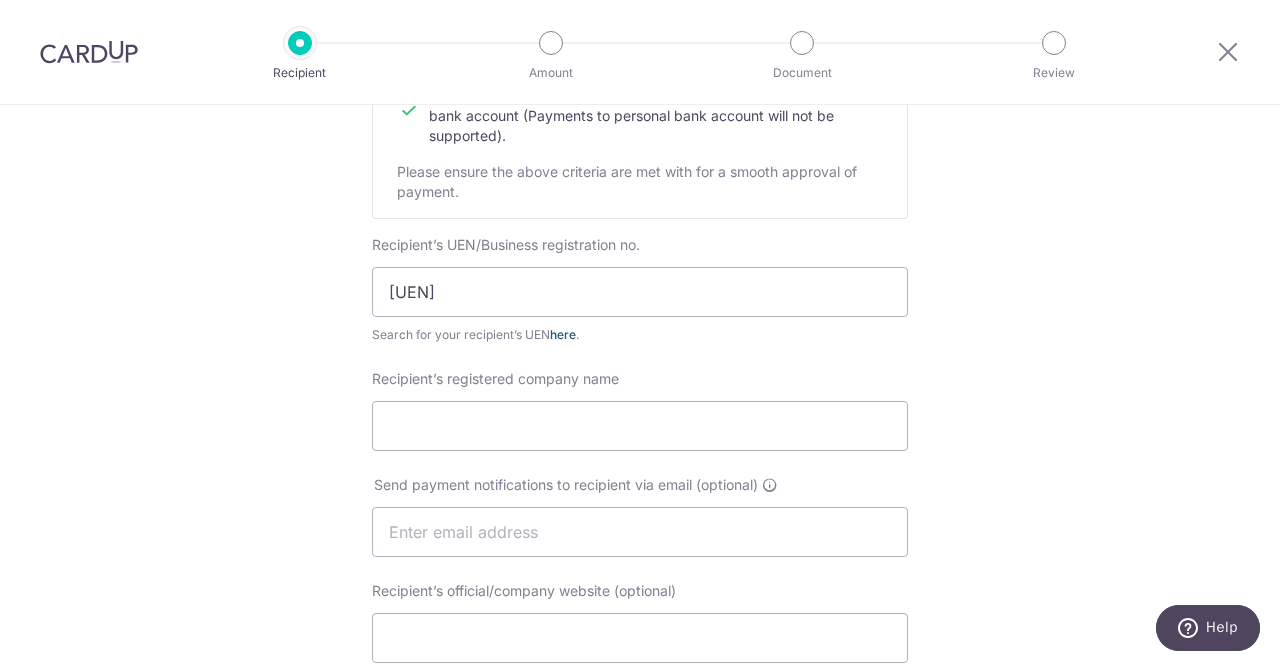 click on "here" at bounding box center (563, 334) 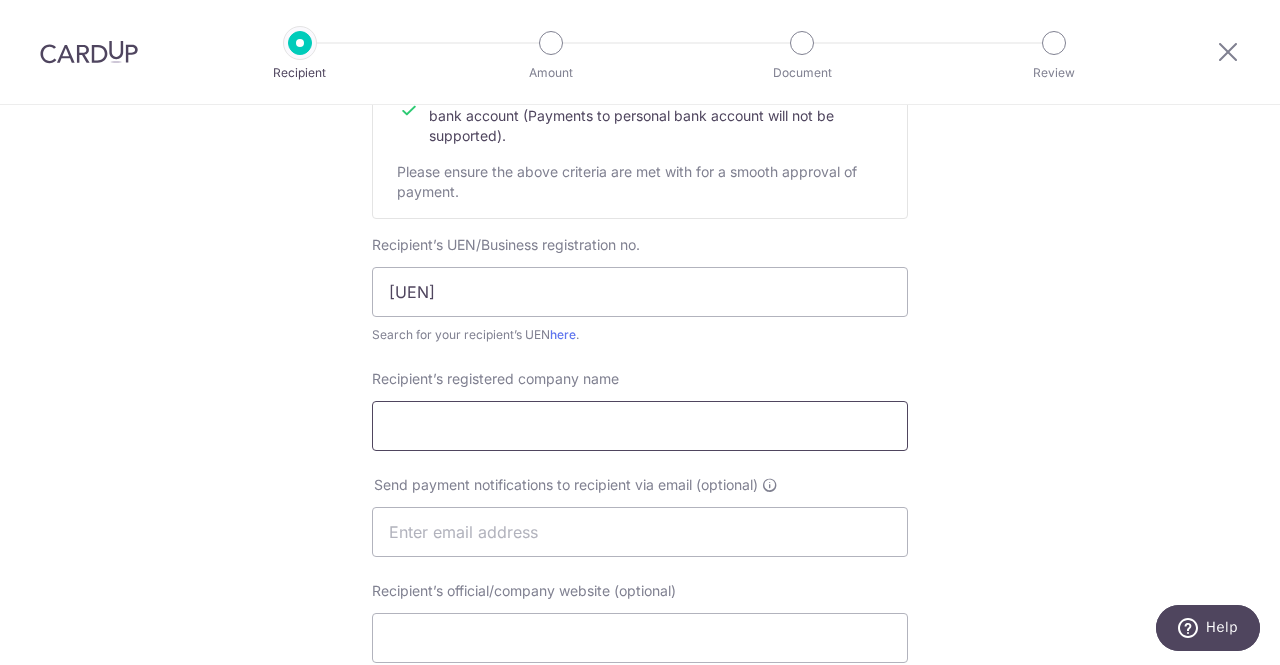 click on "Recipient’s registered company name" at bounding box center [640, 426] 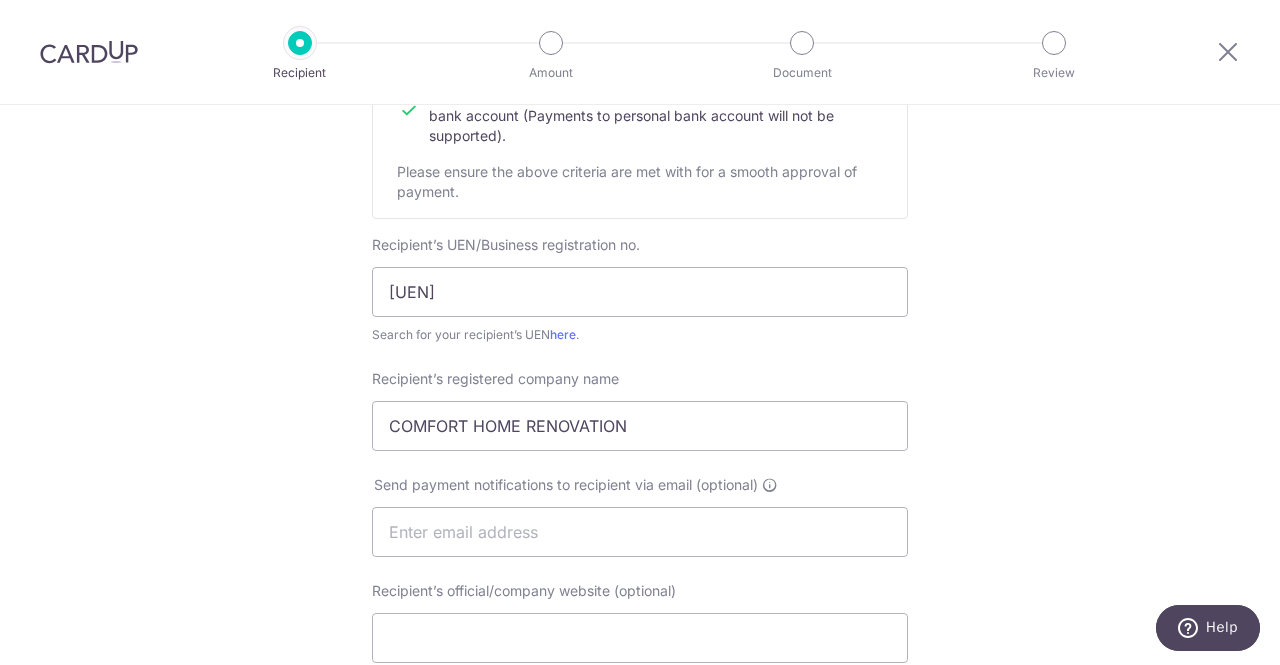 click on "Who would you like to pay?
Your recipient does not need a CardUp account to receive your payments.
Recipient’s company details
Recipient is  receiving payments for home furnishing and/or interior renovation expenses , and  more .
The recipient must be a Singapore-based  business  with a corporate bank account (Payments to personal bank account will not be supported).
Please ensure the above criteria are met with for a smooth approval of payment.
Recipient’s UEN/Business registration no.
201933047G
Search for your recipient’s UEN  here .
." at bounding box center [640, 557] 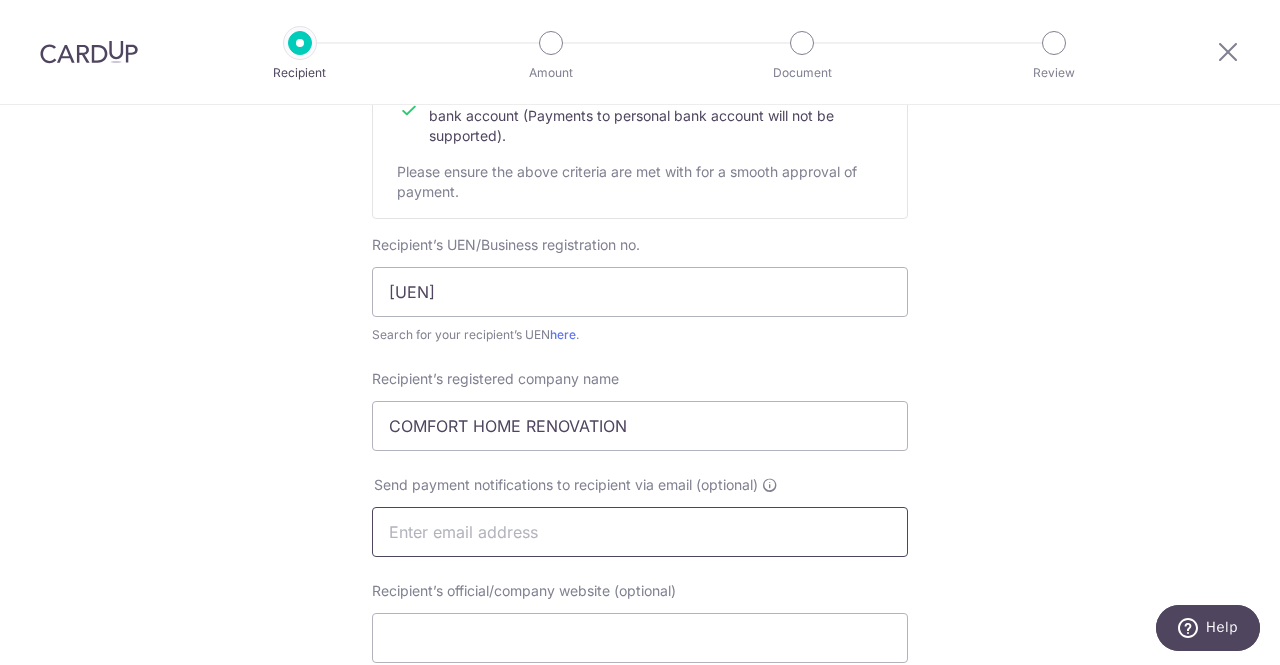 click at bounding box center (640, 532) 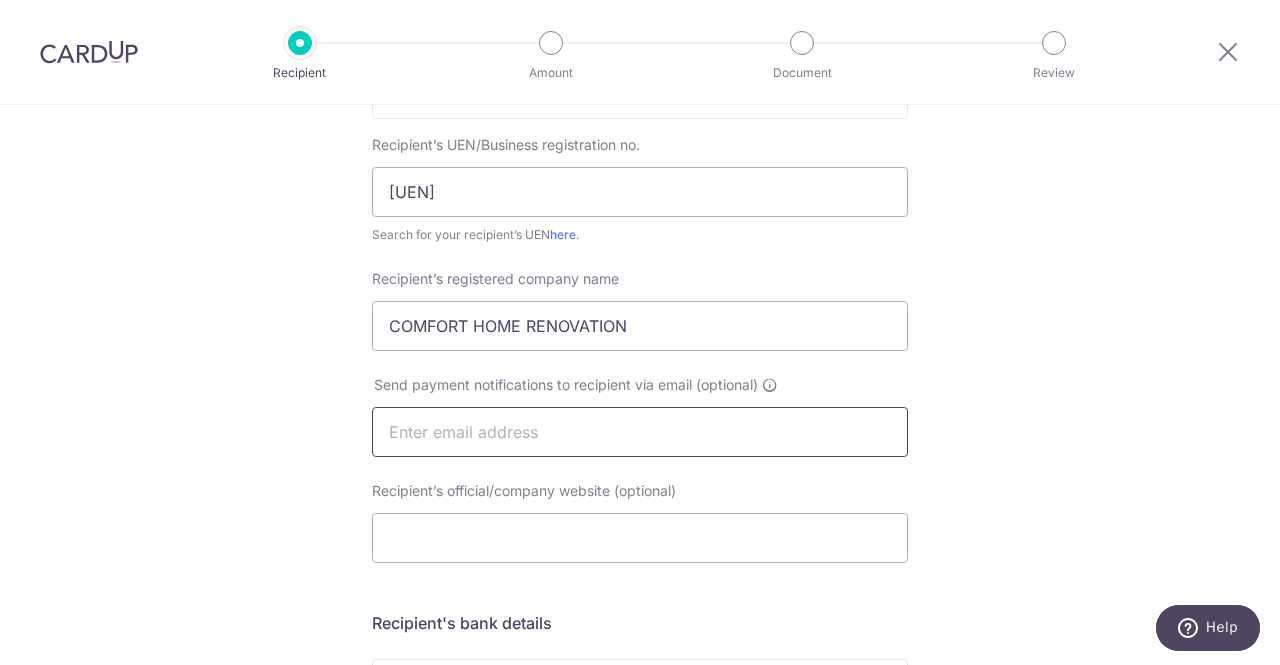 scroll, scrollTop: 500, scrollLeft: 0, axis: vertical 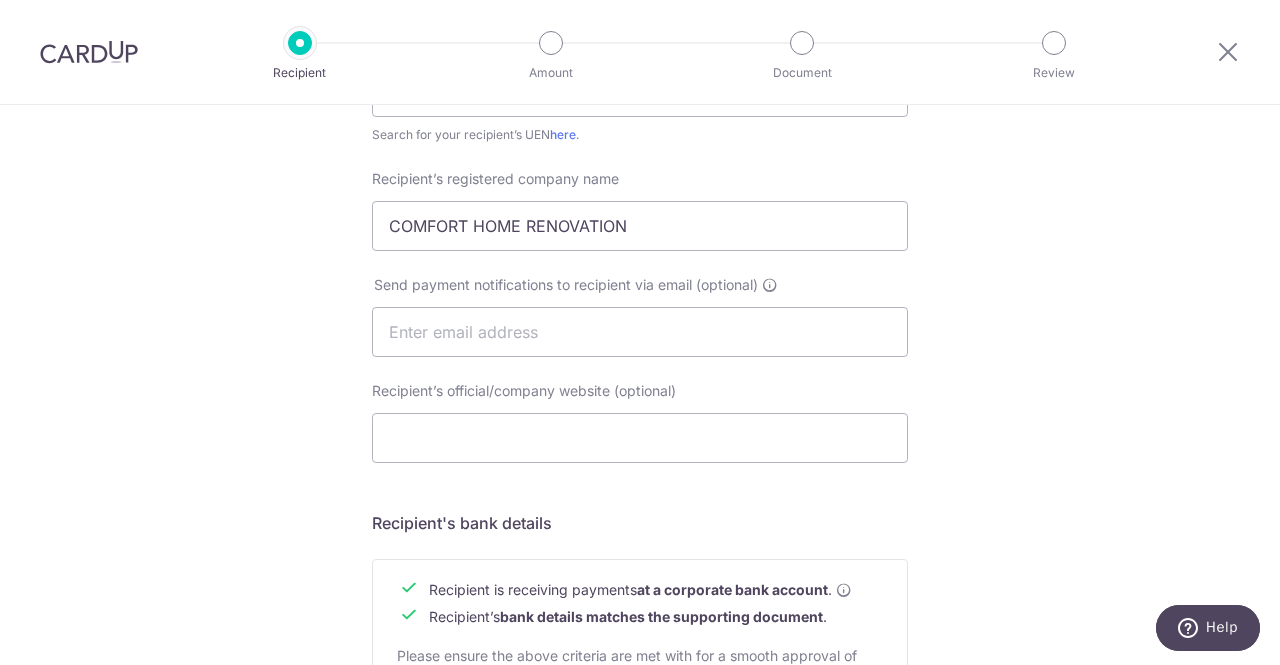 click on "Recipient’s official/company website (optional)
Telephone" at bounding box center [640, 434] 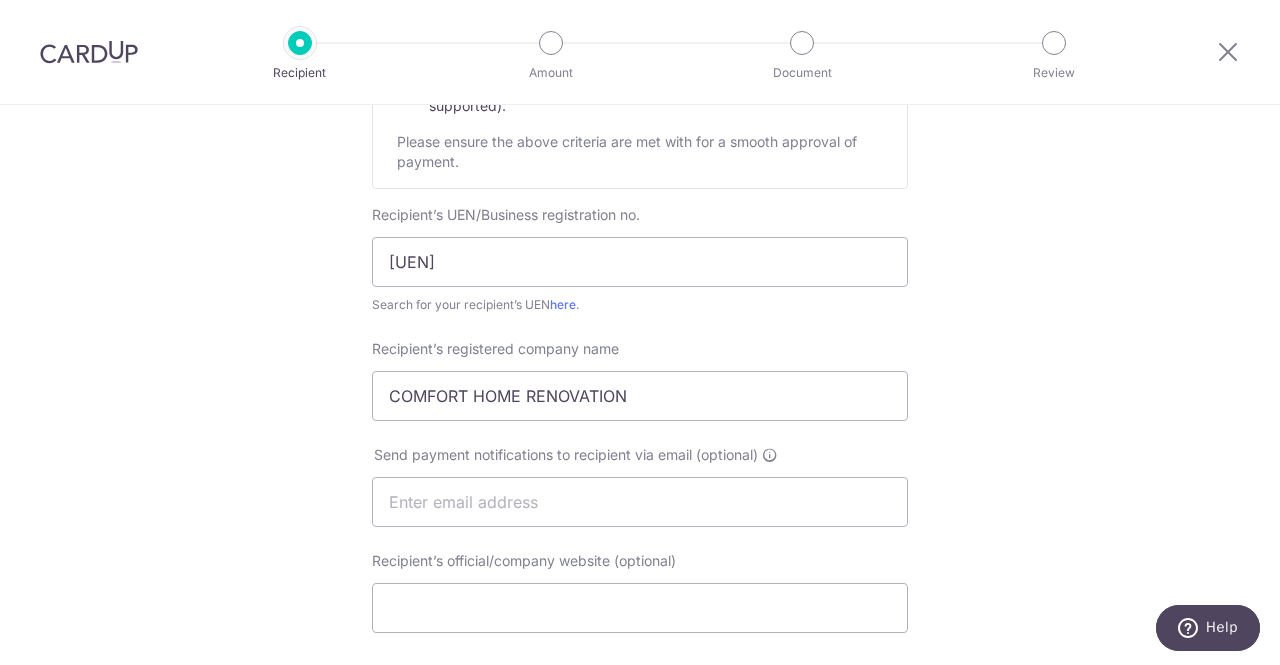 scroll, scrollTop: 300, scrollLeft: 0, axis: vertical 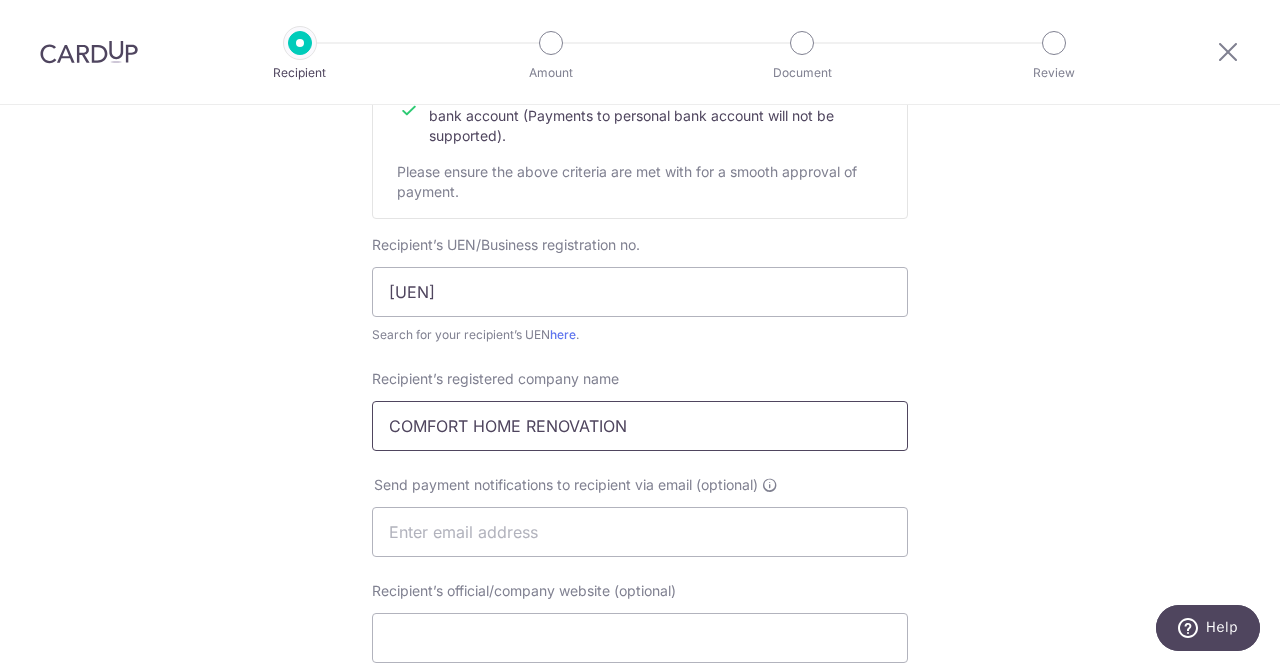 drag, startPoint x: 400, startPoint y: 423, endPoint x: 257, endPoint y: 423, distance: 143 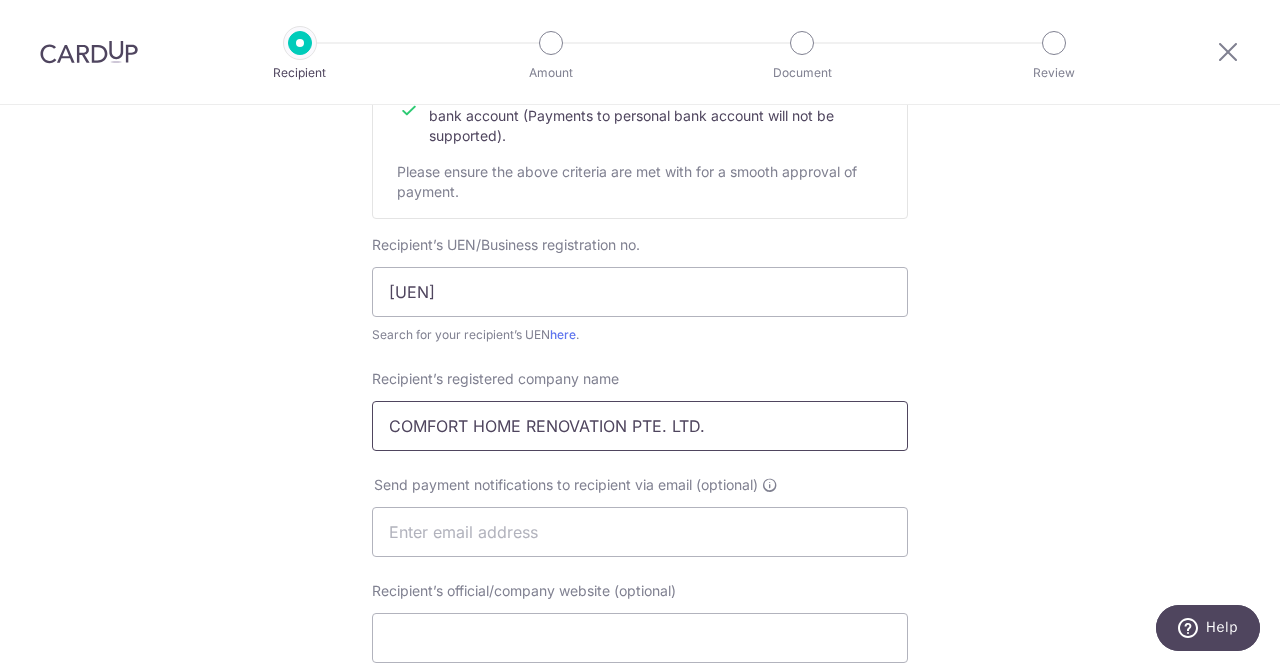 type on "COMFORT HOME RENOVATION PTE. LTD." 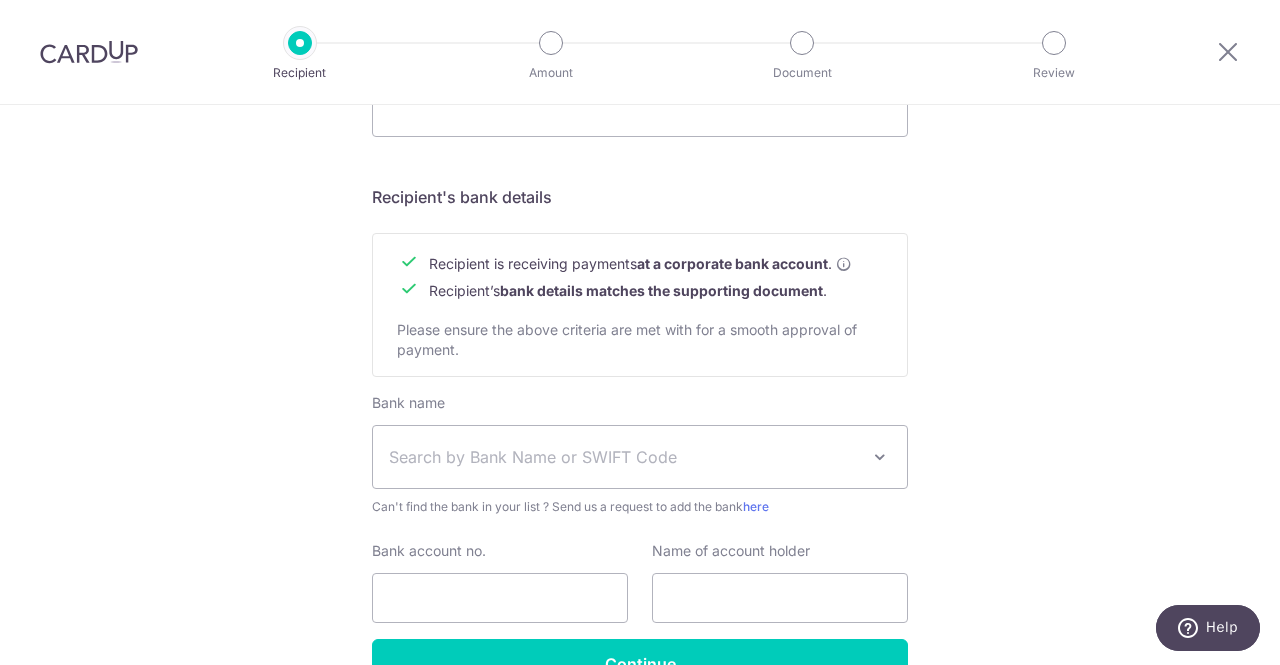 scroll, scrollTop: 900, scrollLeft: 0, axis: vertical 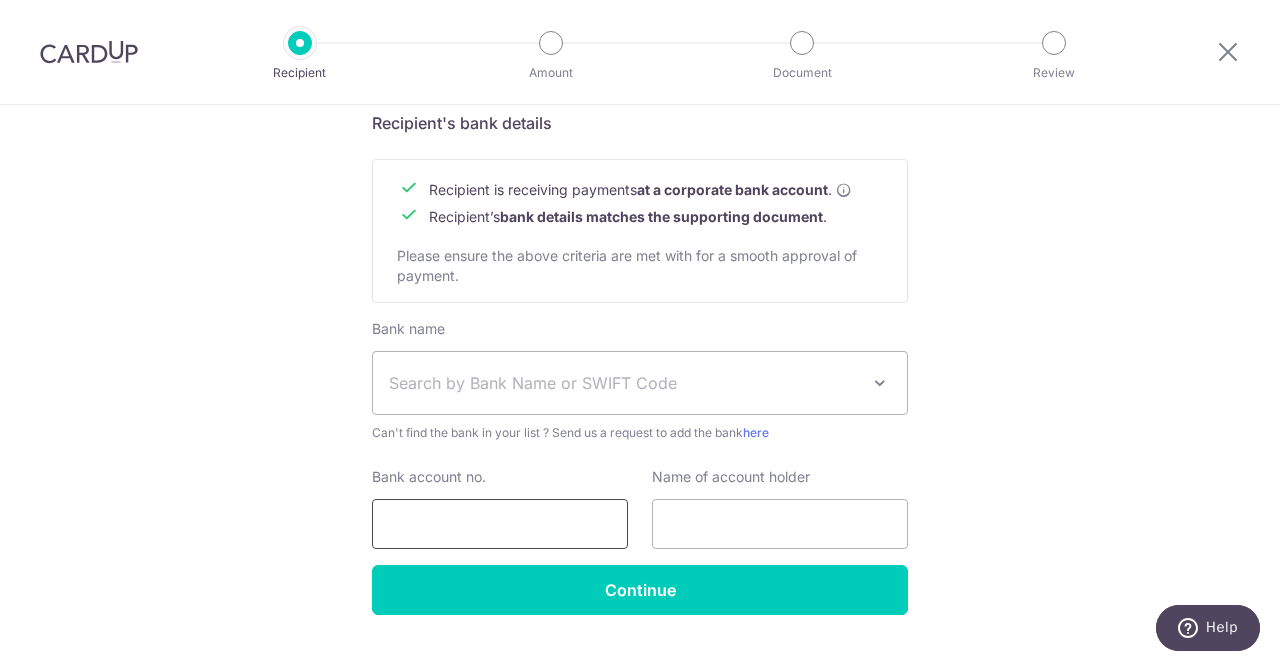 click on "Bank account no." at bounding box center (500, 524) 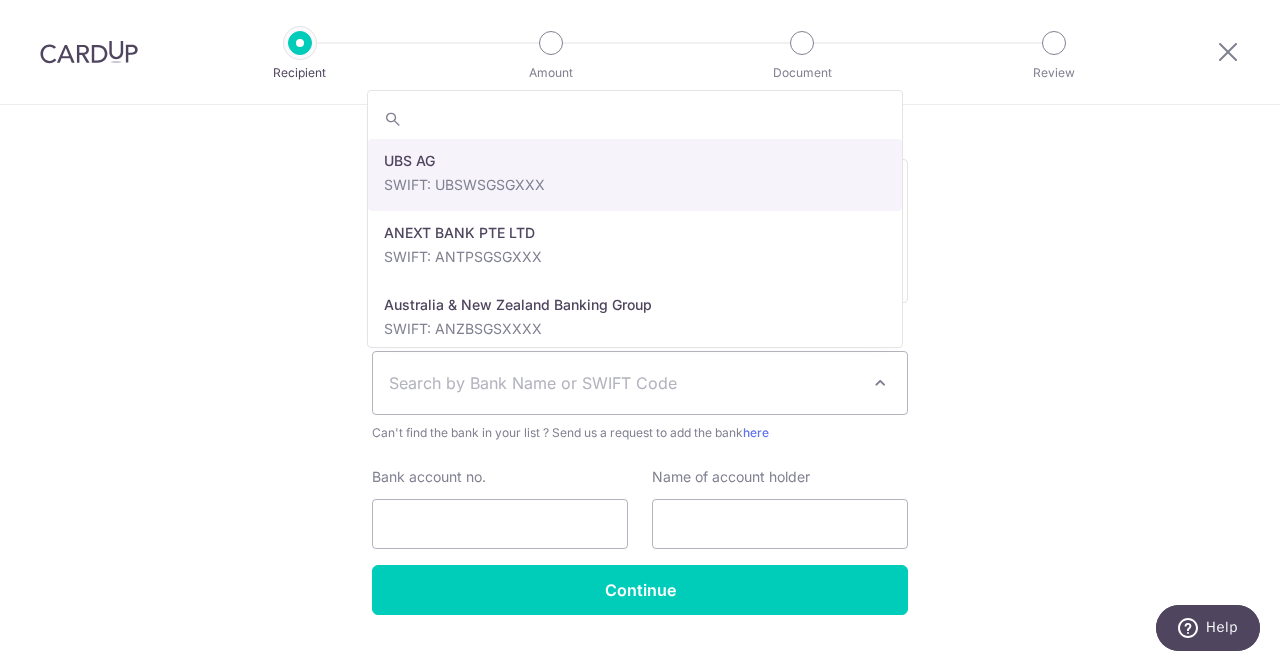click on "Search by Bank Name or SWIFT Code" at bounding box center (624, 383) 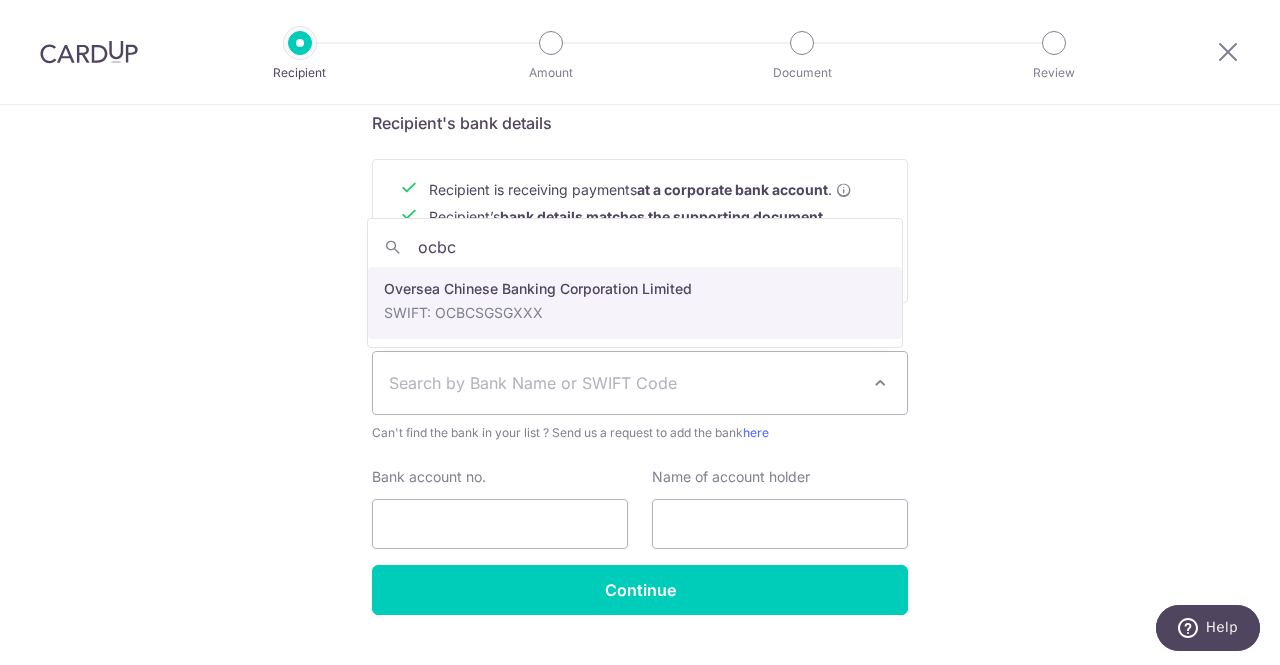 type on "ocbc" 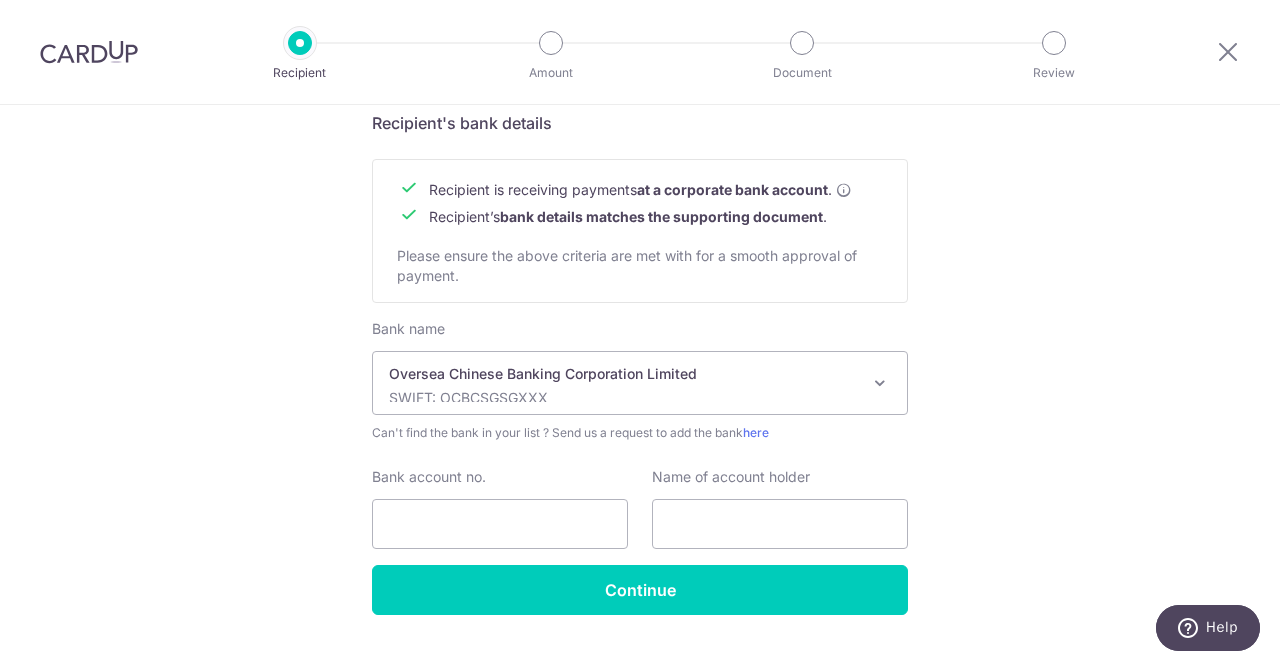 click on "Recipient’s company details
Recipient is  receiving payments for home furnishing and/or interior renovation expenses , and  more .
The recipient must be a Singapore-based  business  with a corporate bank account (Payments to personal bank account will not be supported).
Please ensure the above criteria are met with for a smooth approval of payment.
Recipient’s UEN/Business registration no.
201933047G
Search for your recipient’s UEN  here .
Recipient’s registered company name
." at bounding box center [640, -6] 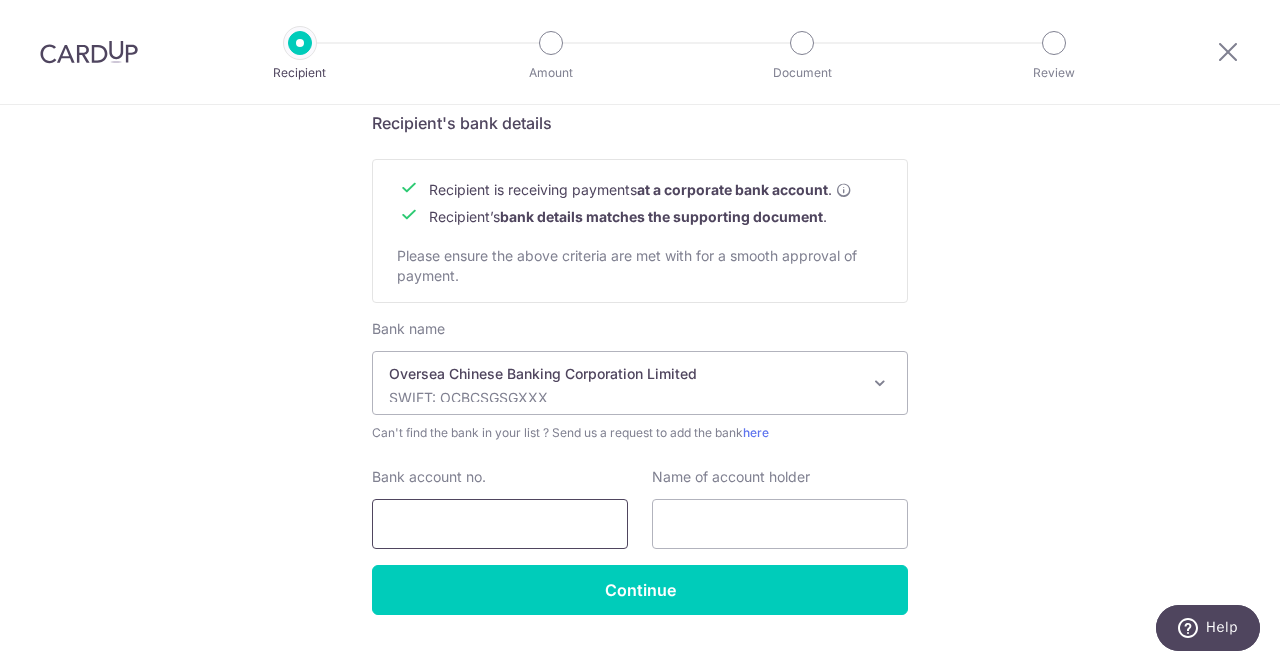 click on "Bank account no." at bounding box center (500, 524) 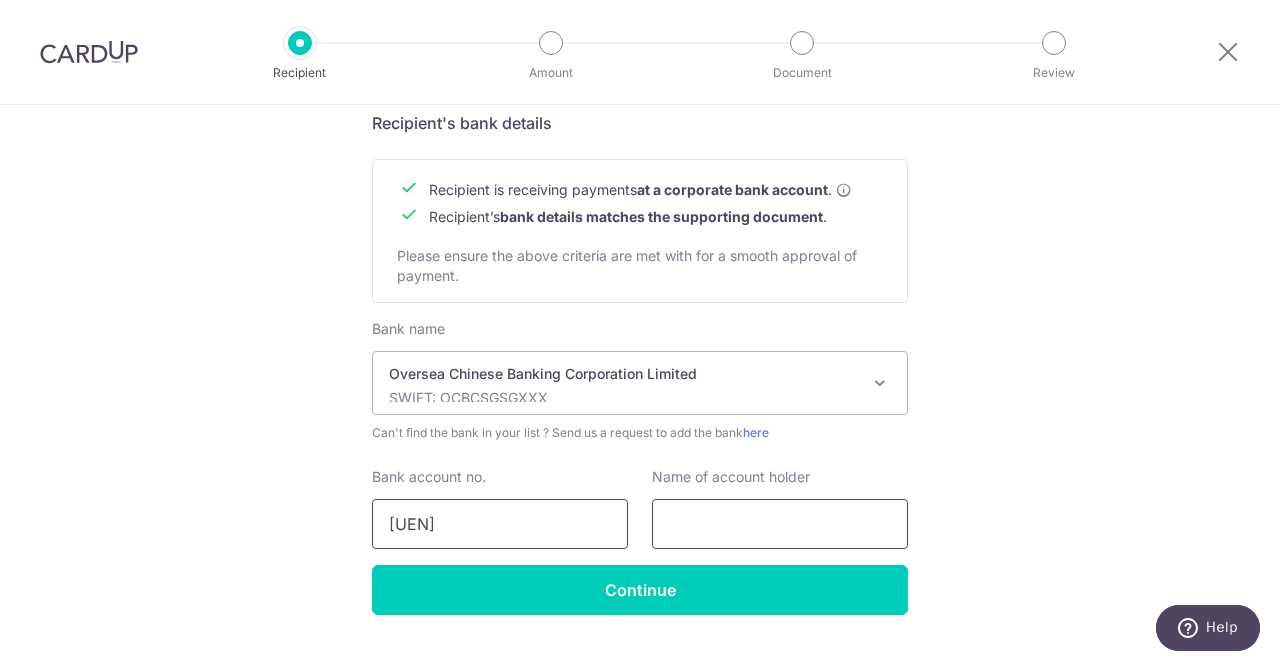 type on "[PHONE]" 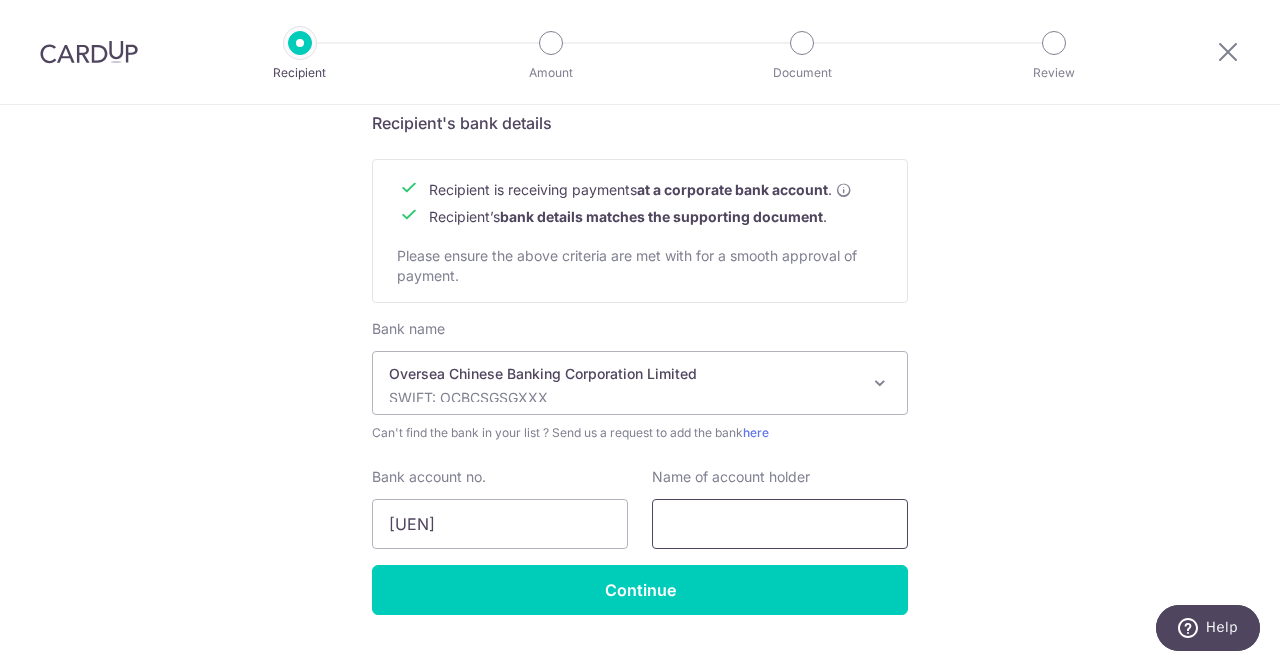click at bounding box center [780, 524] 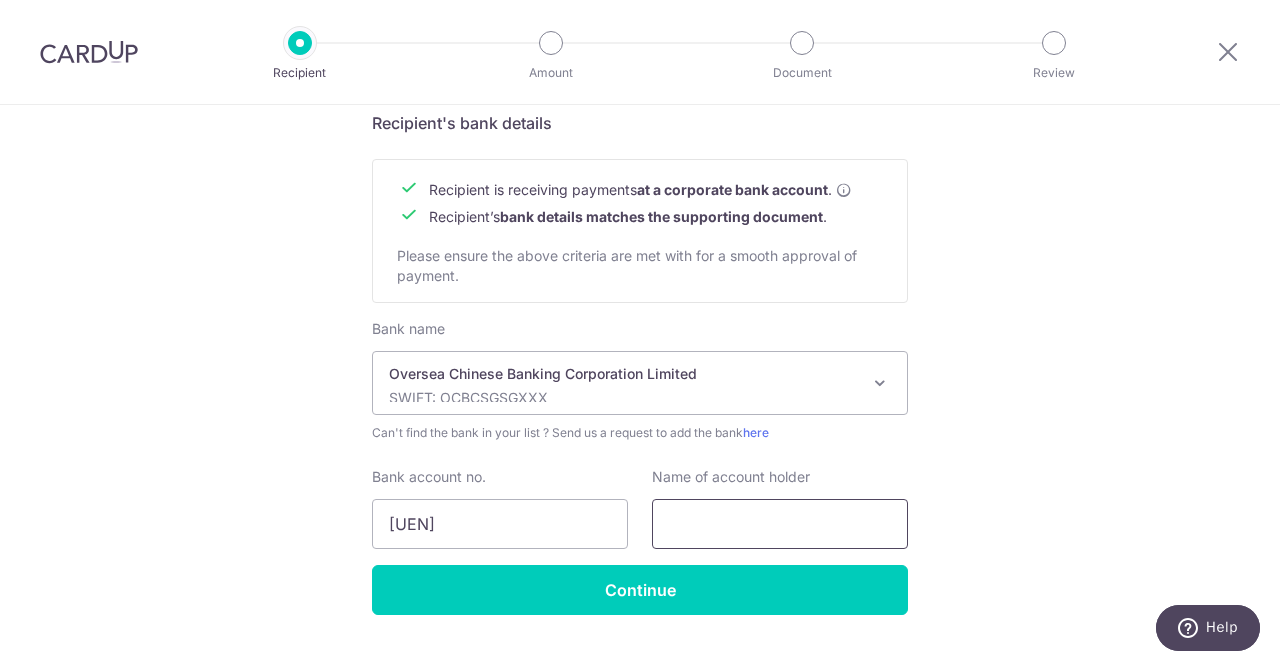paste on "COMFORT HOME RENOVATION" 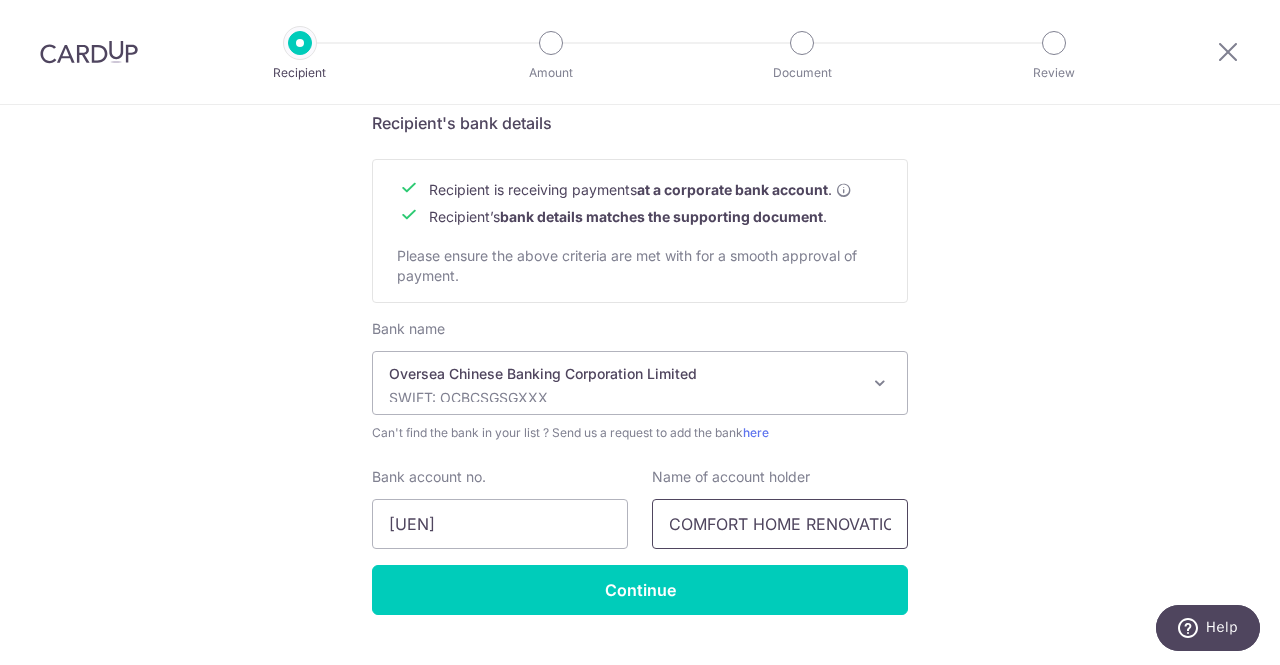scroll, scrollTop: 0, scrollLeft: 17, axis: horizontal 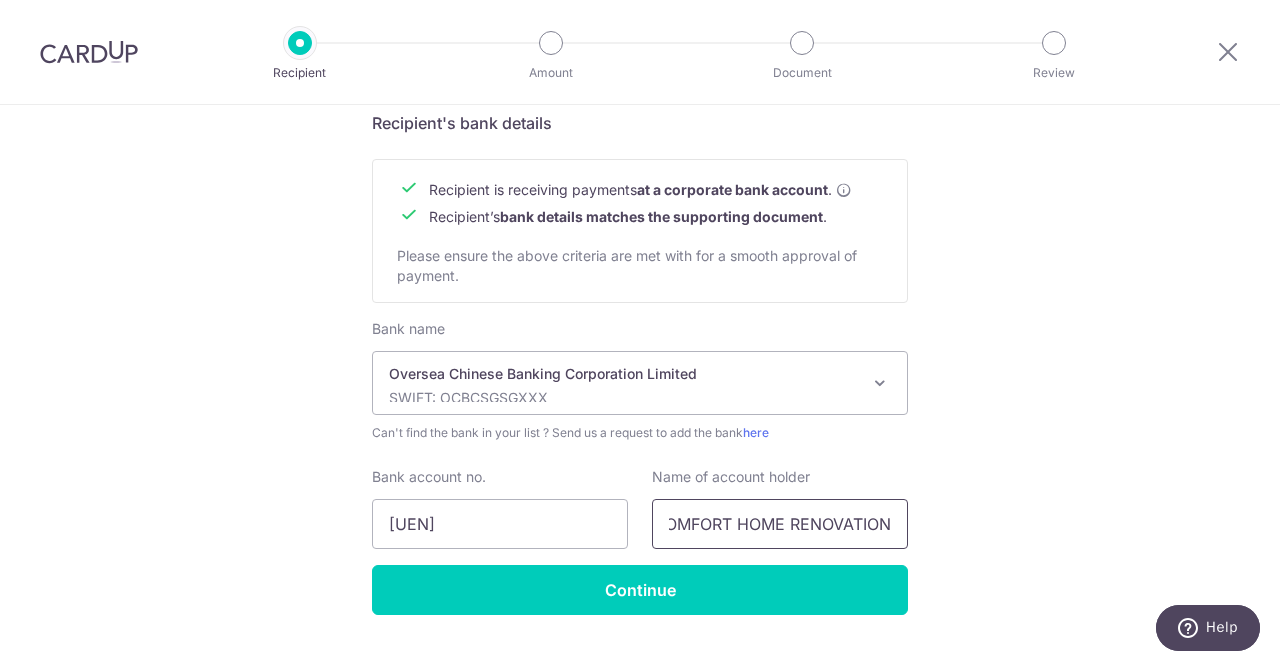 type on "COMFORT HOME RENOVATION" 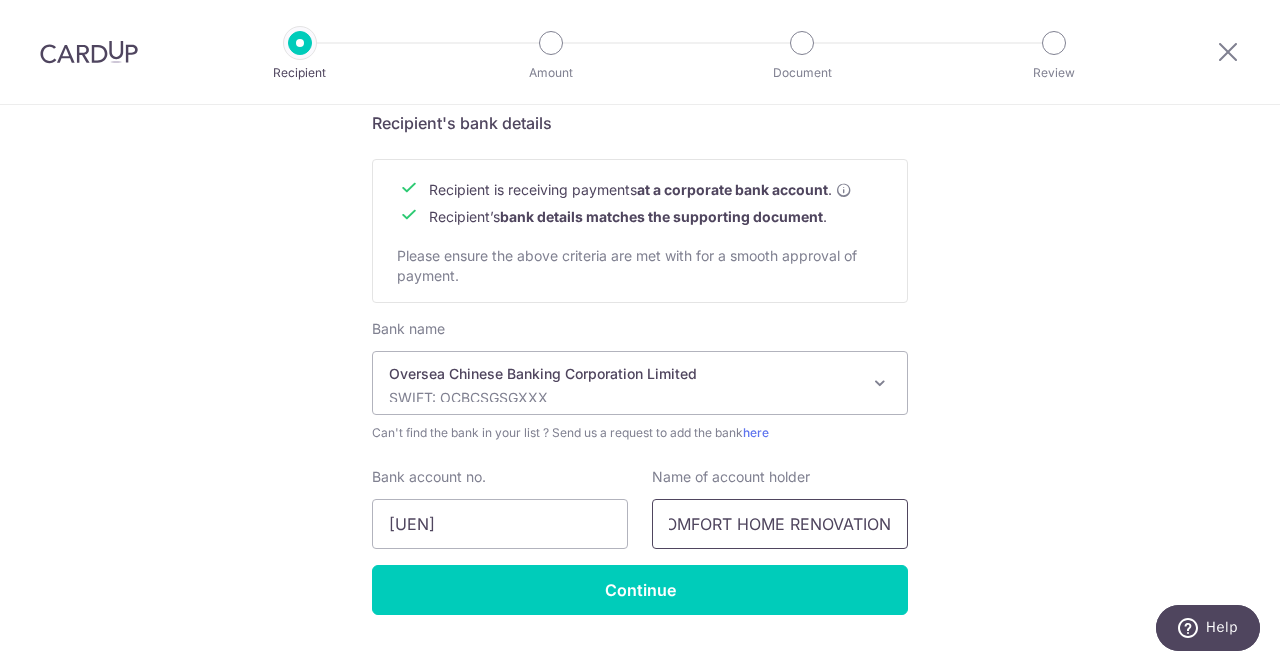 scroll, scrollTop: 0, scrollLeft: 0, axis: both 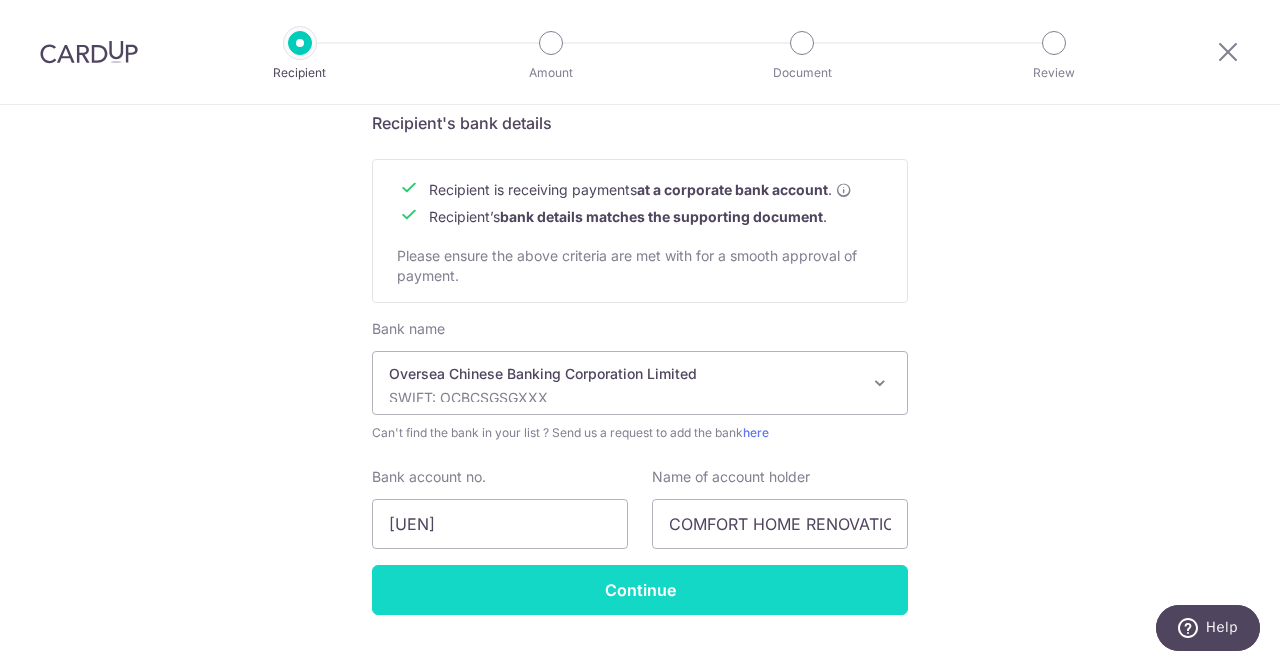 click on "Continue" at bounding box center [640, 590] 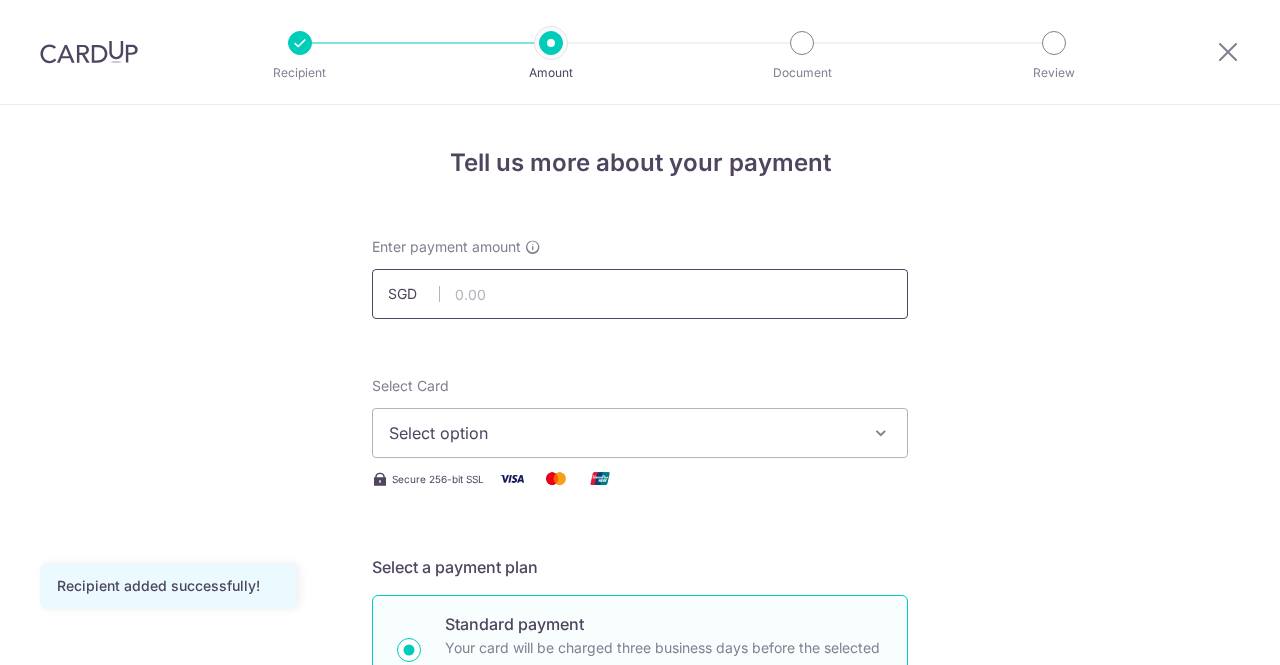 scroll, scrollTop: 0, scrollLeft: 0, axis: both 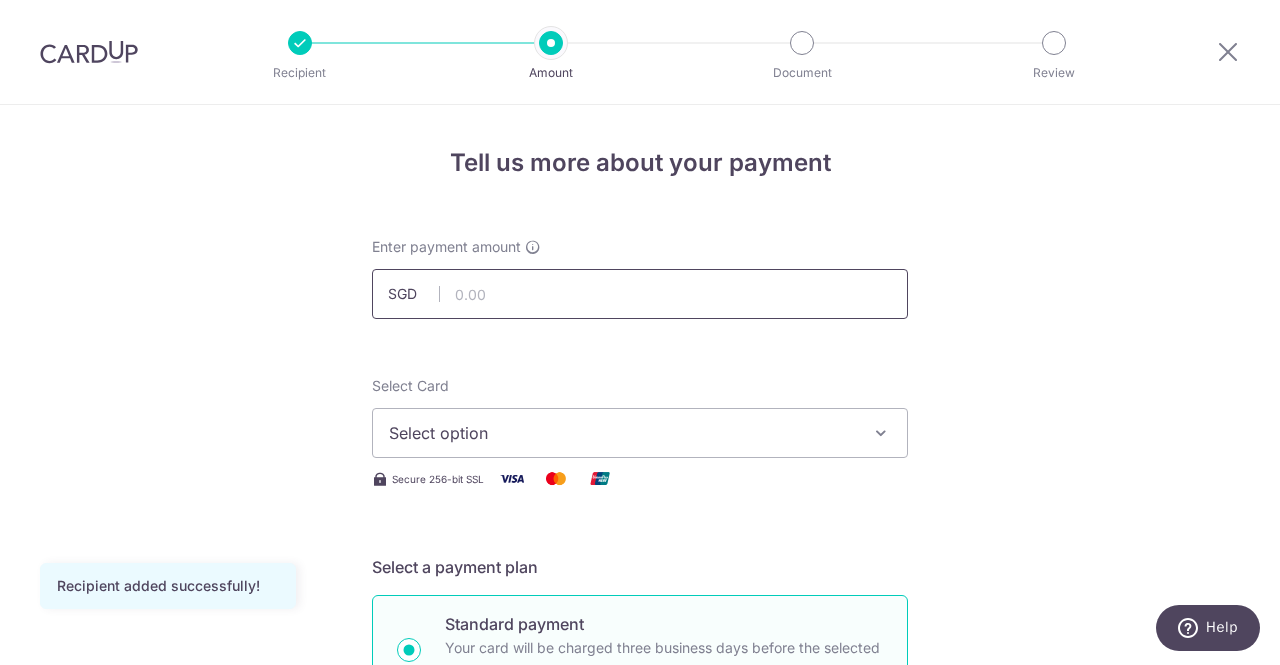 click at bounding box center [640, 294] 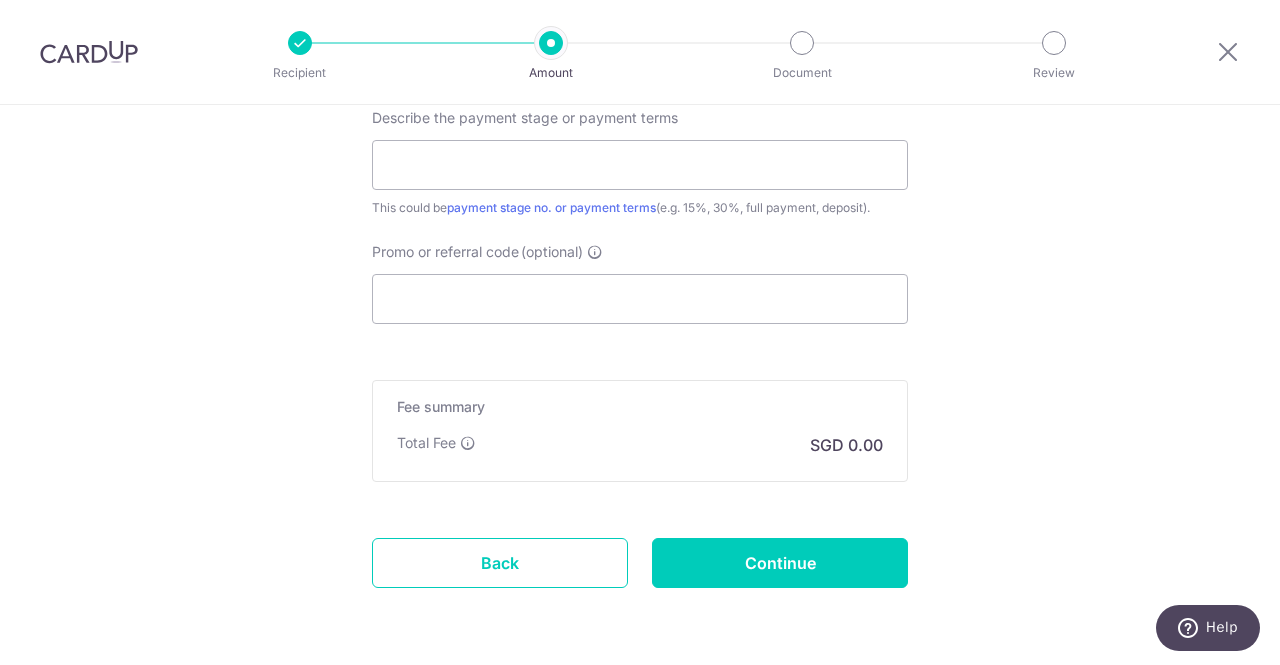 scroll, scrollTop: 1278, scrollLeft: 0, axis: vertical 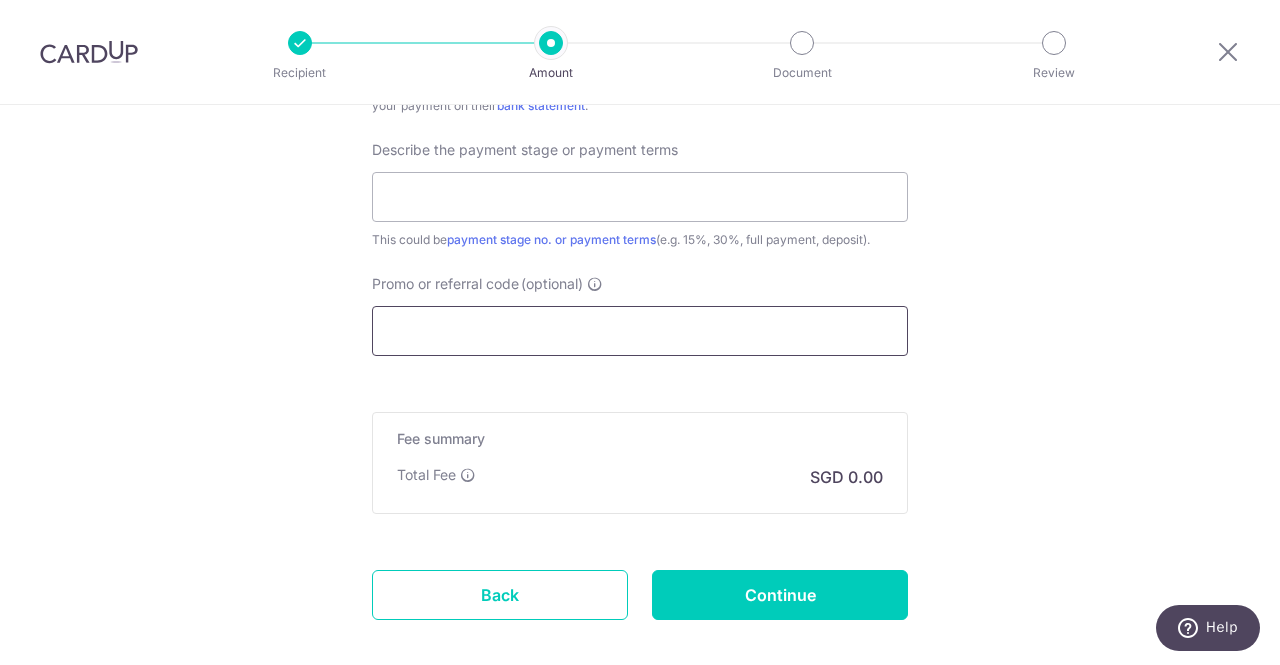 click on "Promo or referral code
(optional)" at bounding box center [640, 331] 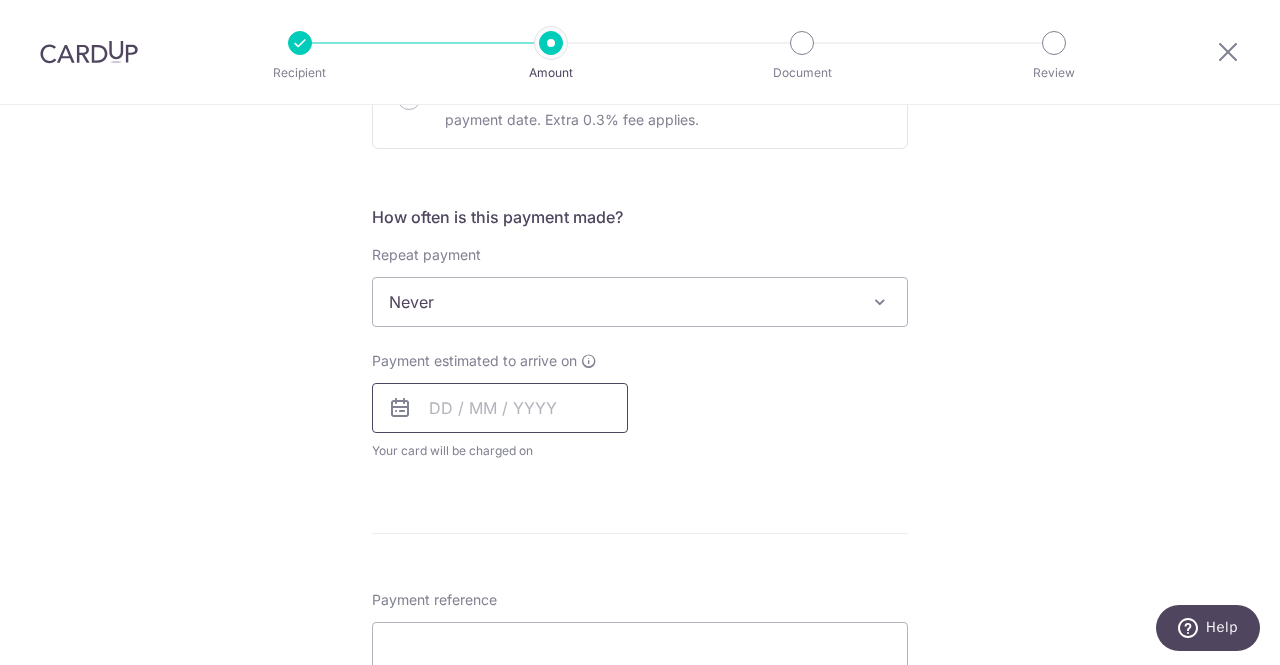 scroll, scrollTop: 668, scrollLeft: 0, axis: vertical 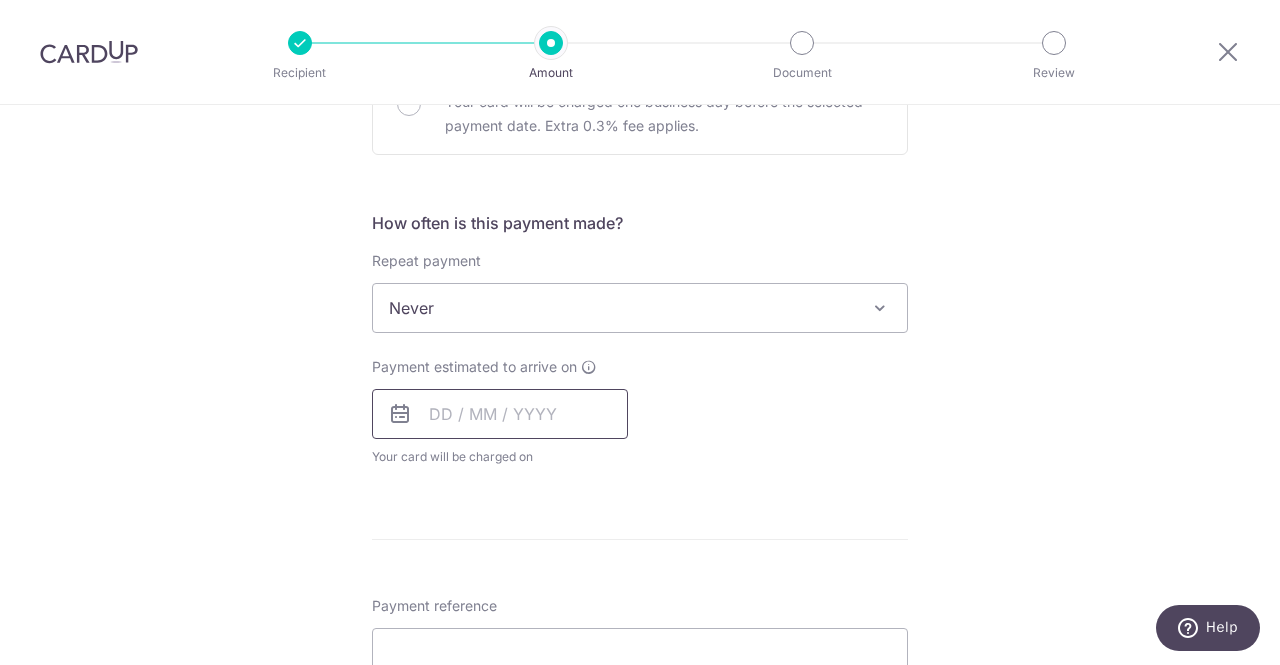 type on "MILELION" 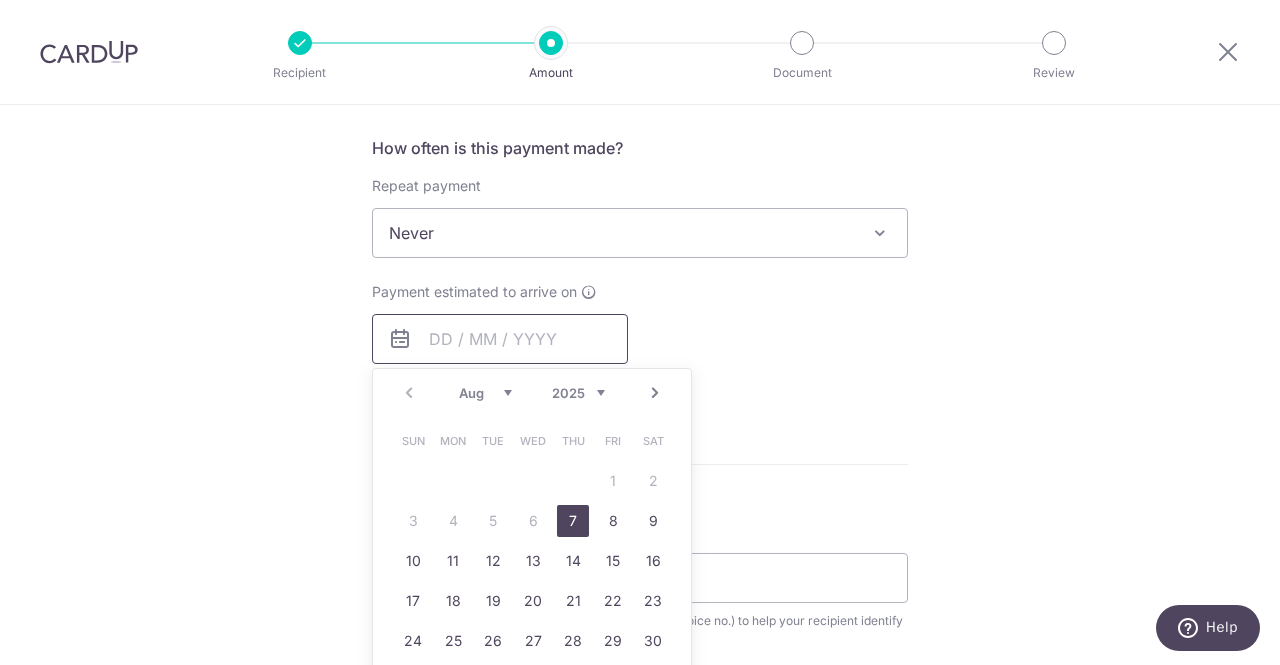 scroll, scrollTop: 768, scrollLeft: 0, axis: vertical 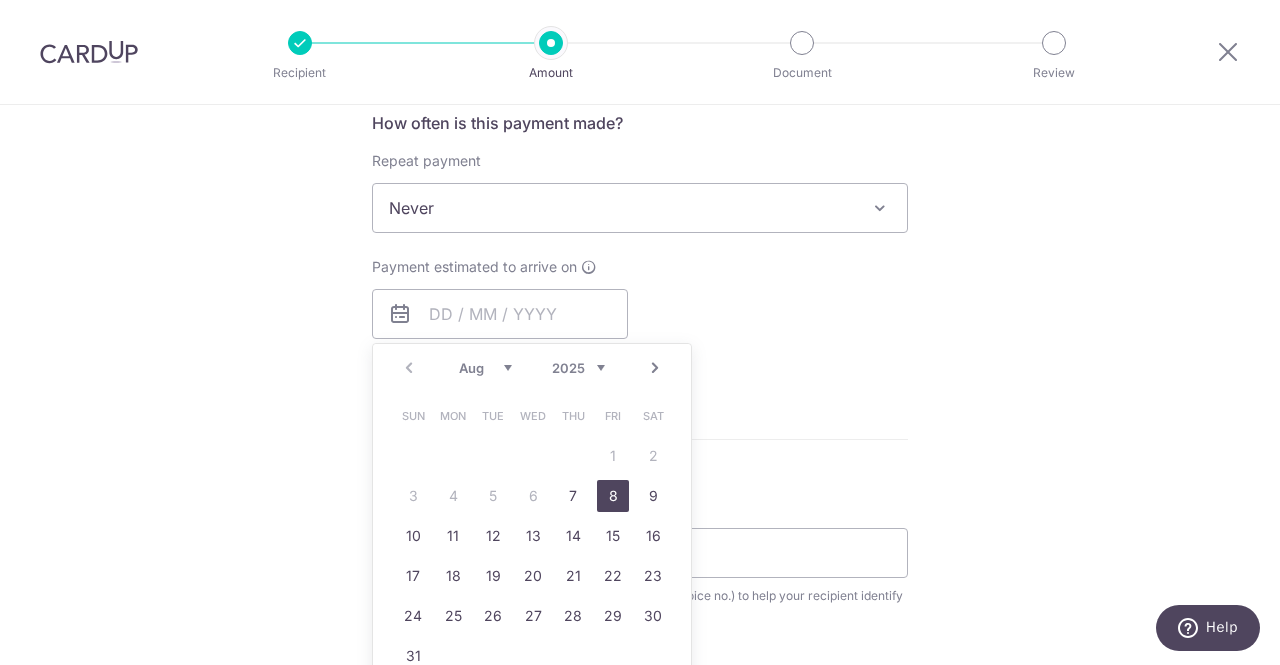 click on "8" at bounding box center [613, 496] 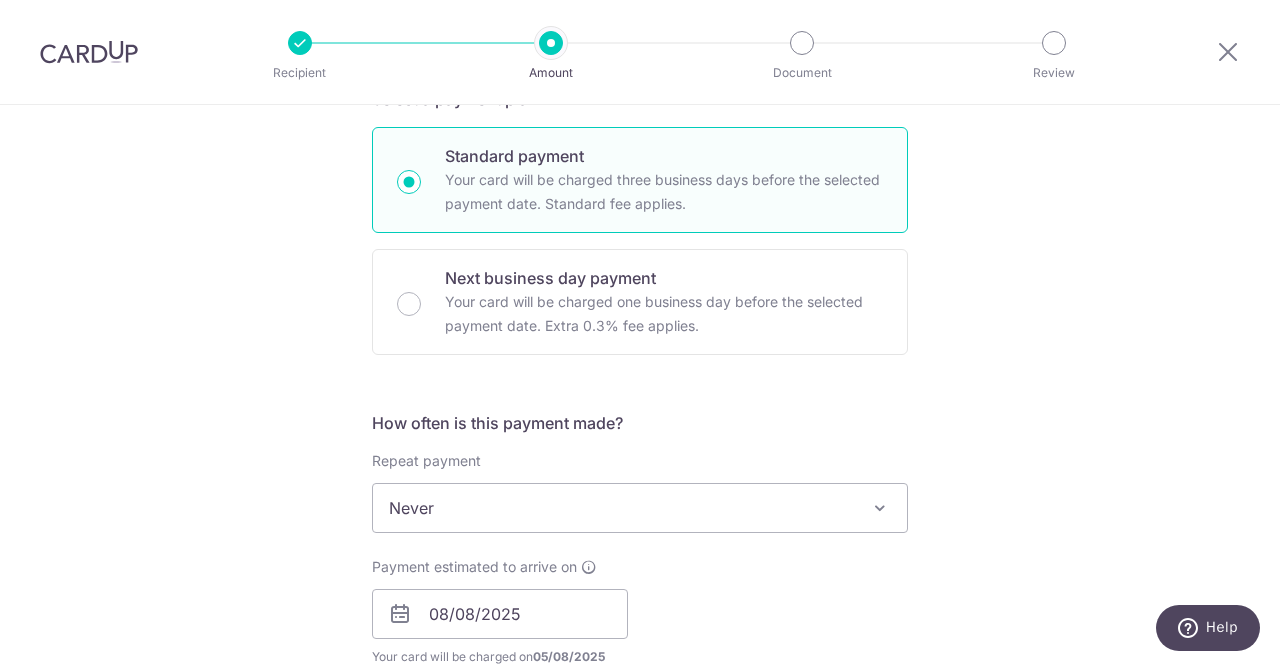 scroll, scrollTop: 668, scrollLeft: 0, axis: vertical 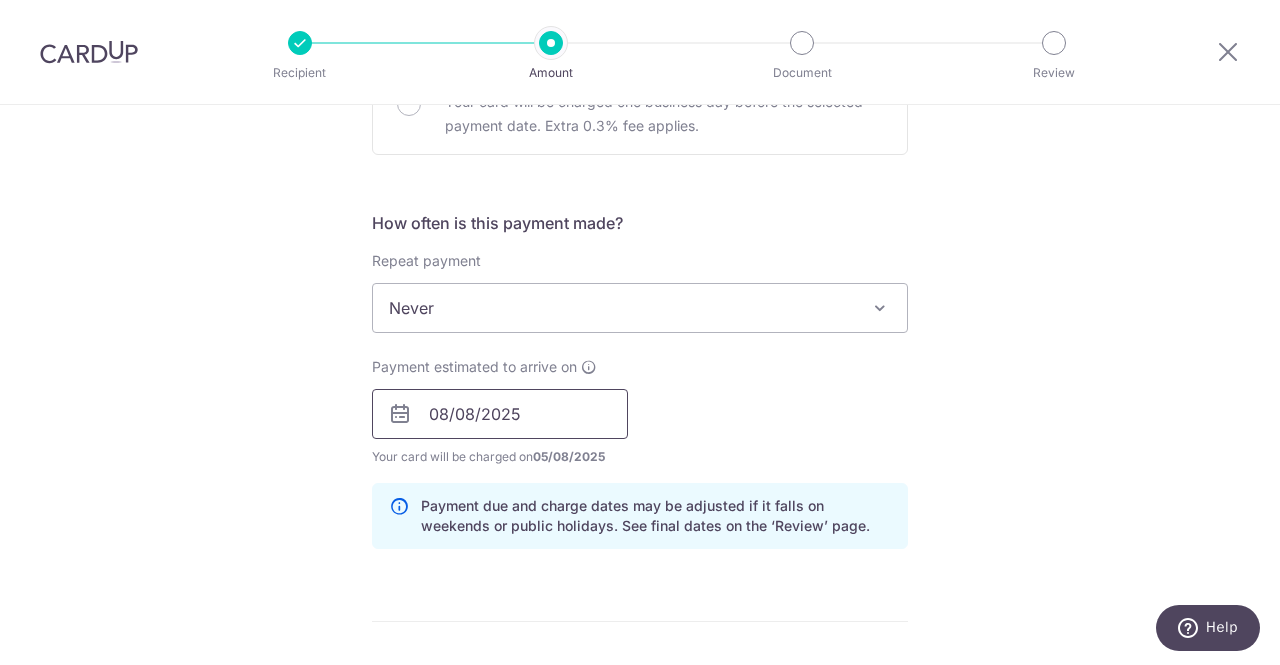 click on "08/08/2025" at bounding box center (500, 414) 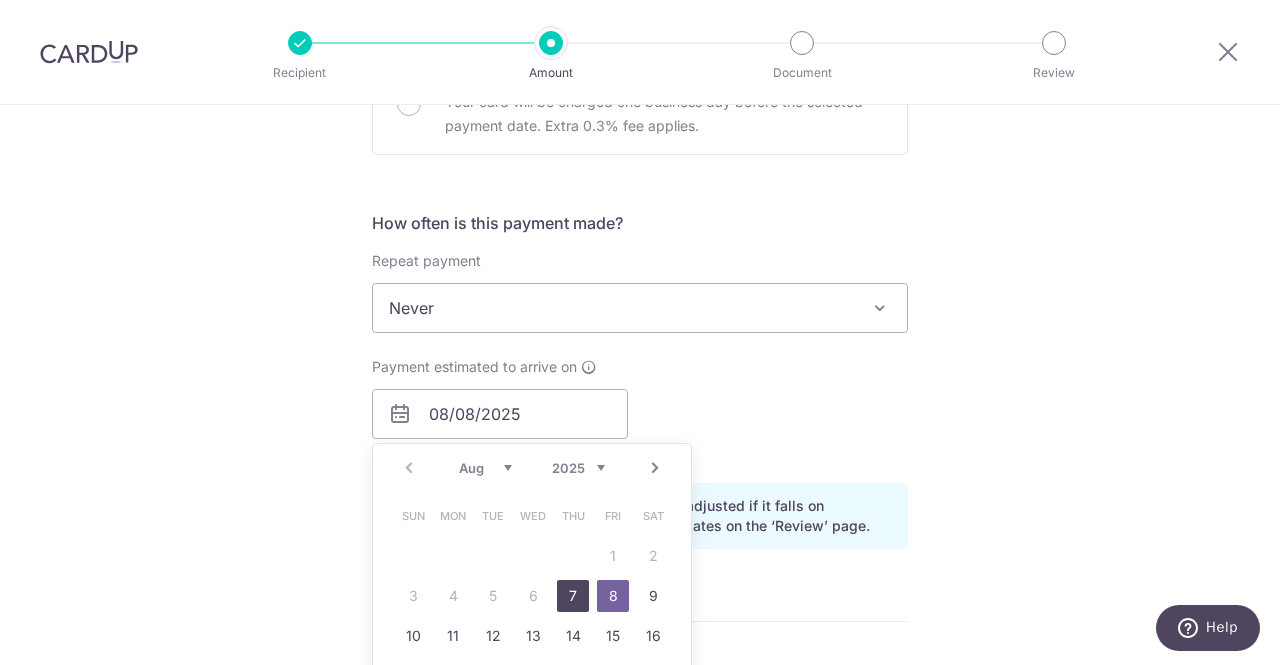 click on "7" at bounding box center (573, 596) 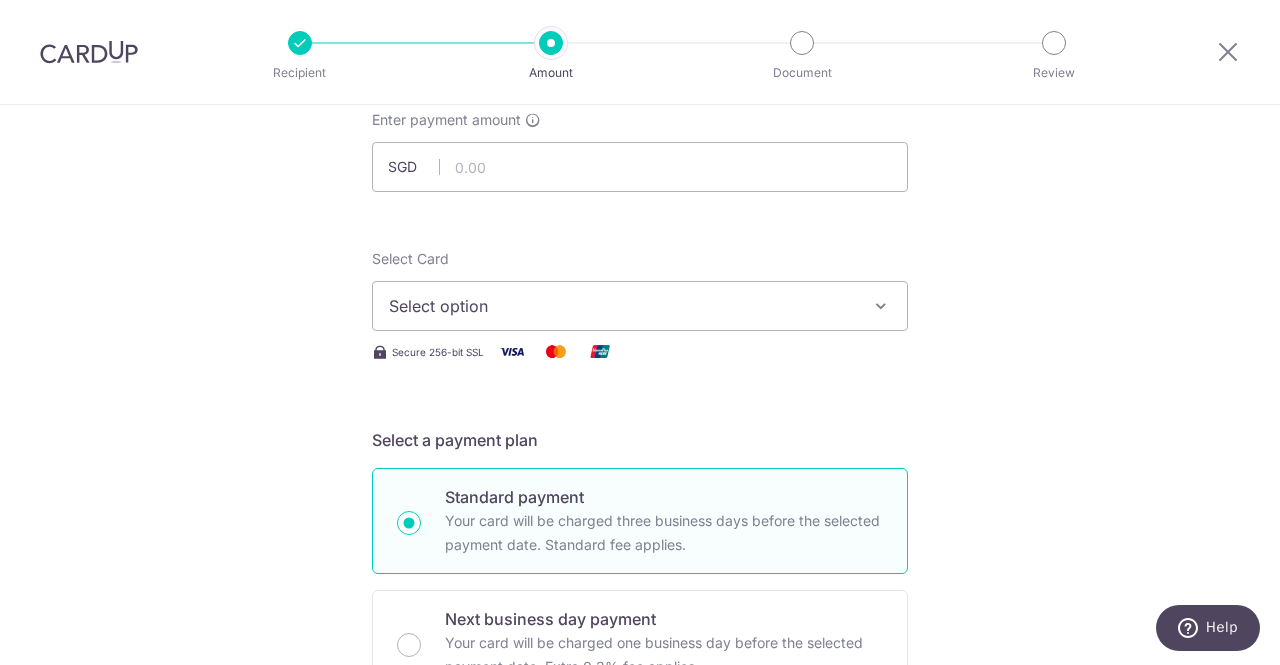 scroll, scrollTop: 68, scrollLeft: 0, axis: vertical 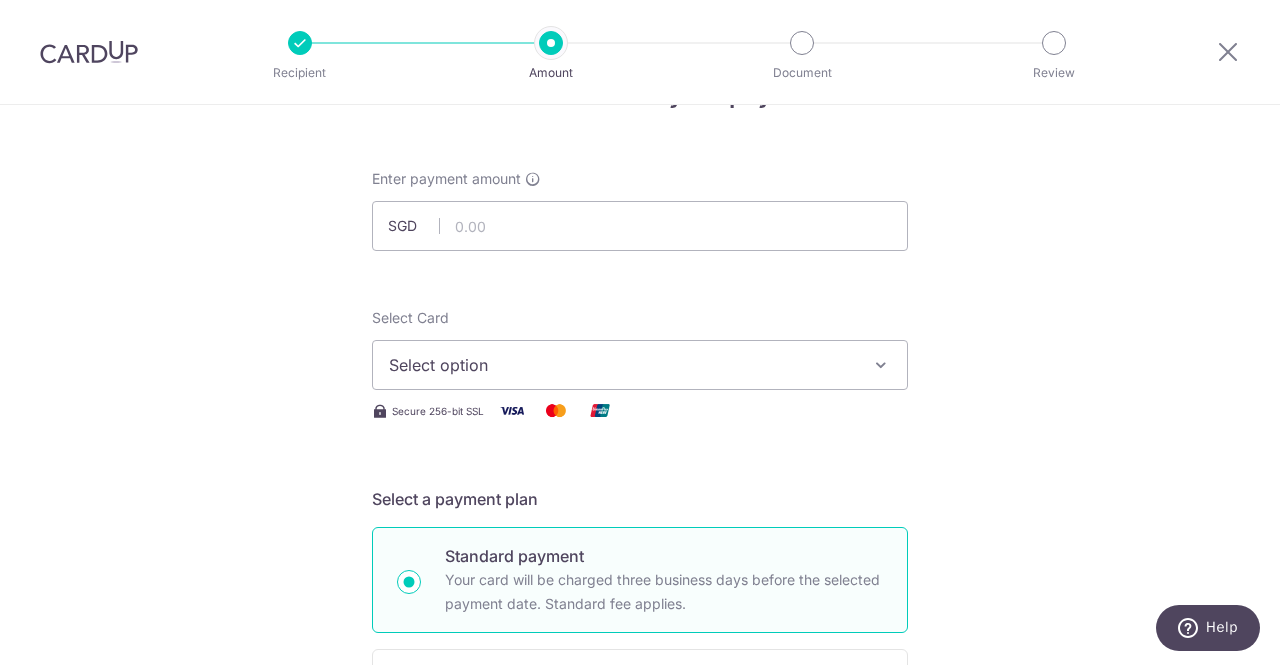 click on "Select option" at bounding box center [622, 365] 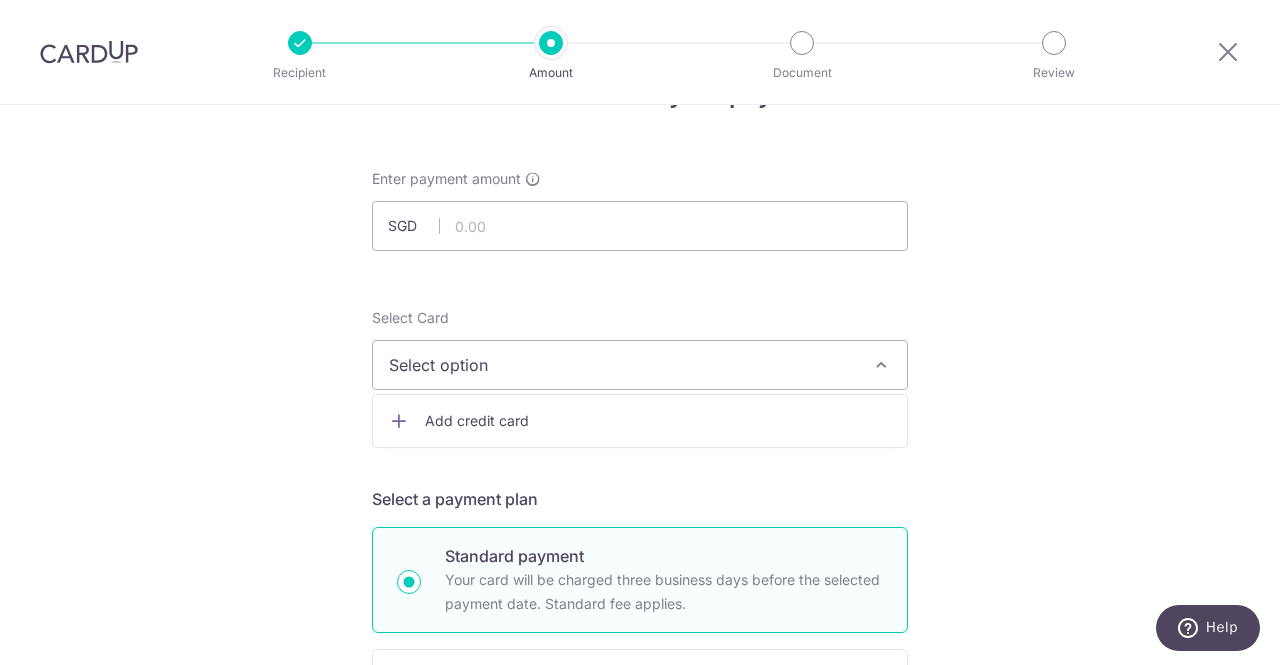 click on "Add credit card" at bounding box center (658, 421) 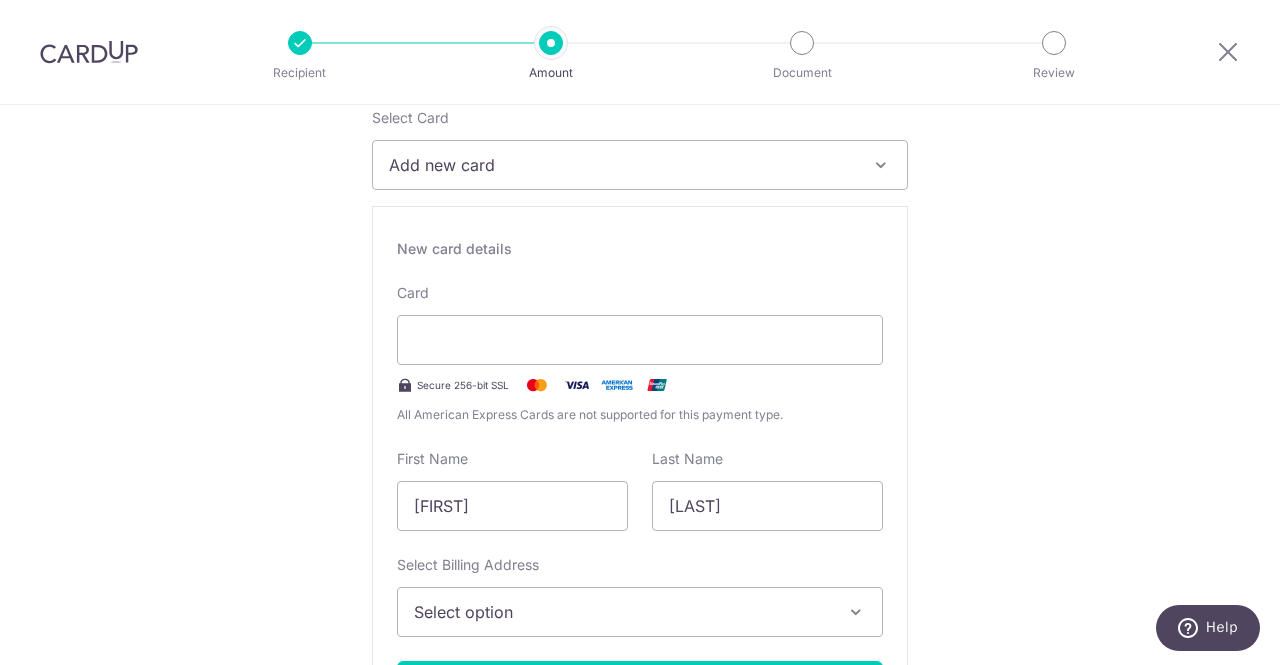 scroll, scrollTop: 368, scrollLeft: 0, axis: vertical 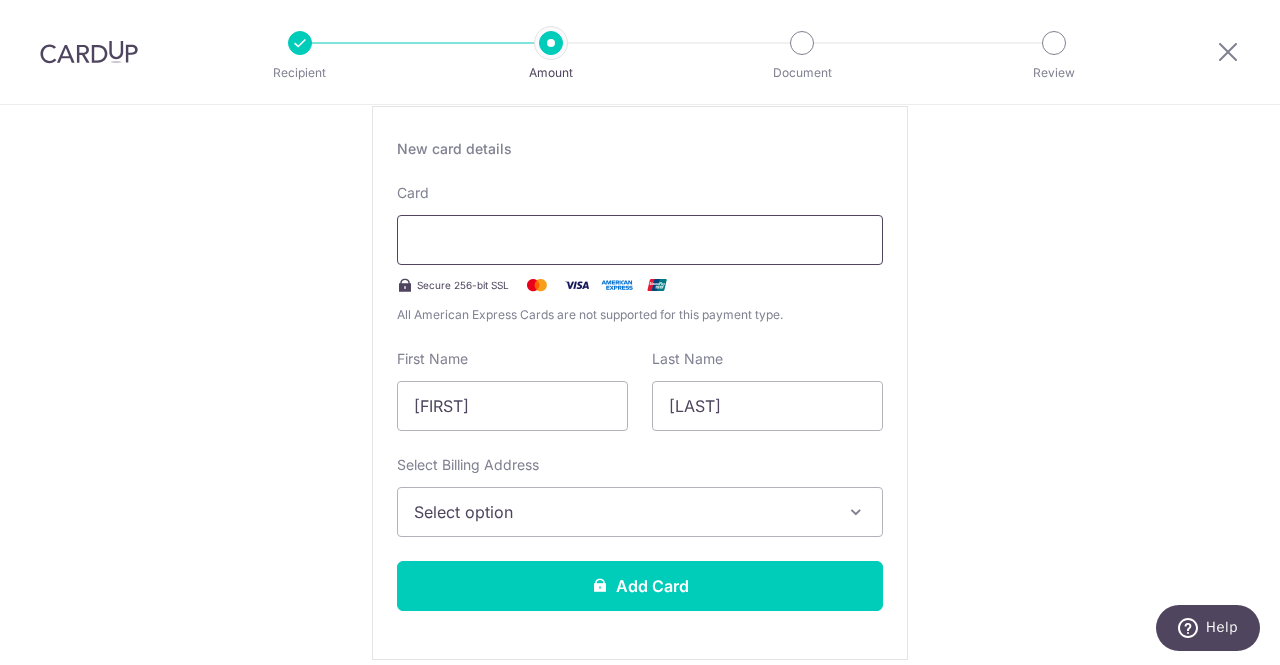 click at bounding box center (640, 240) 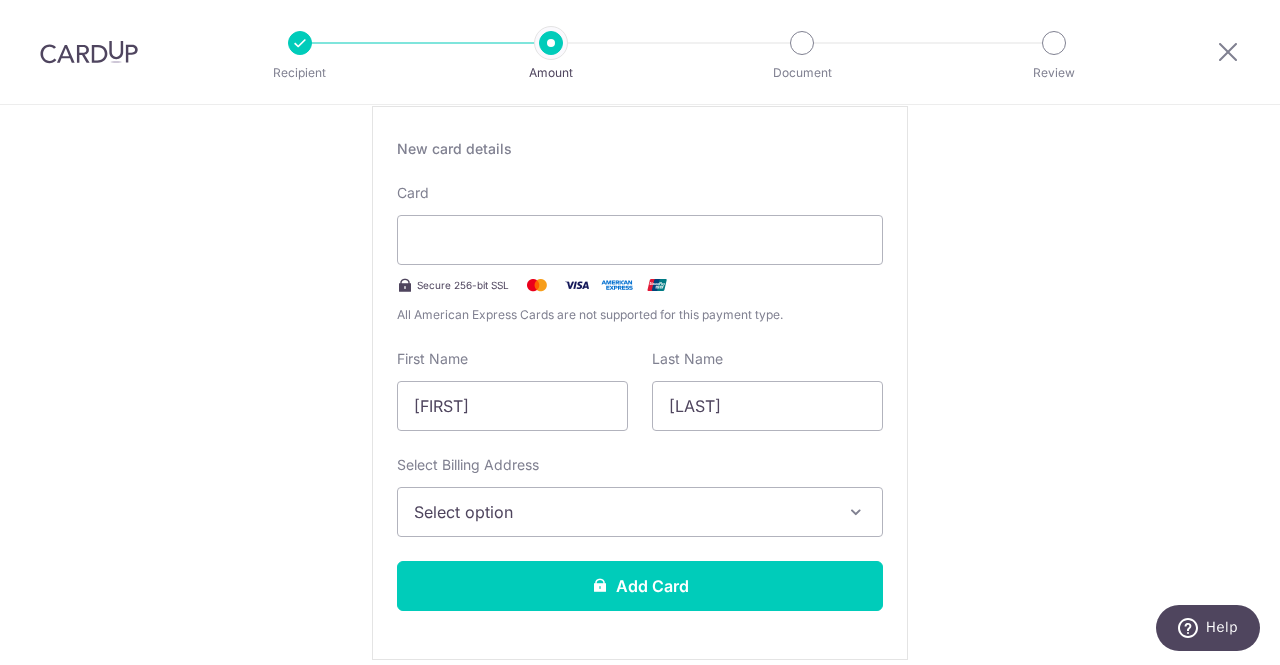 click on "Select option" at bounding box center [640, 512] 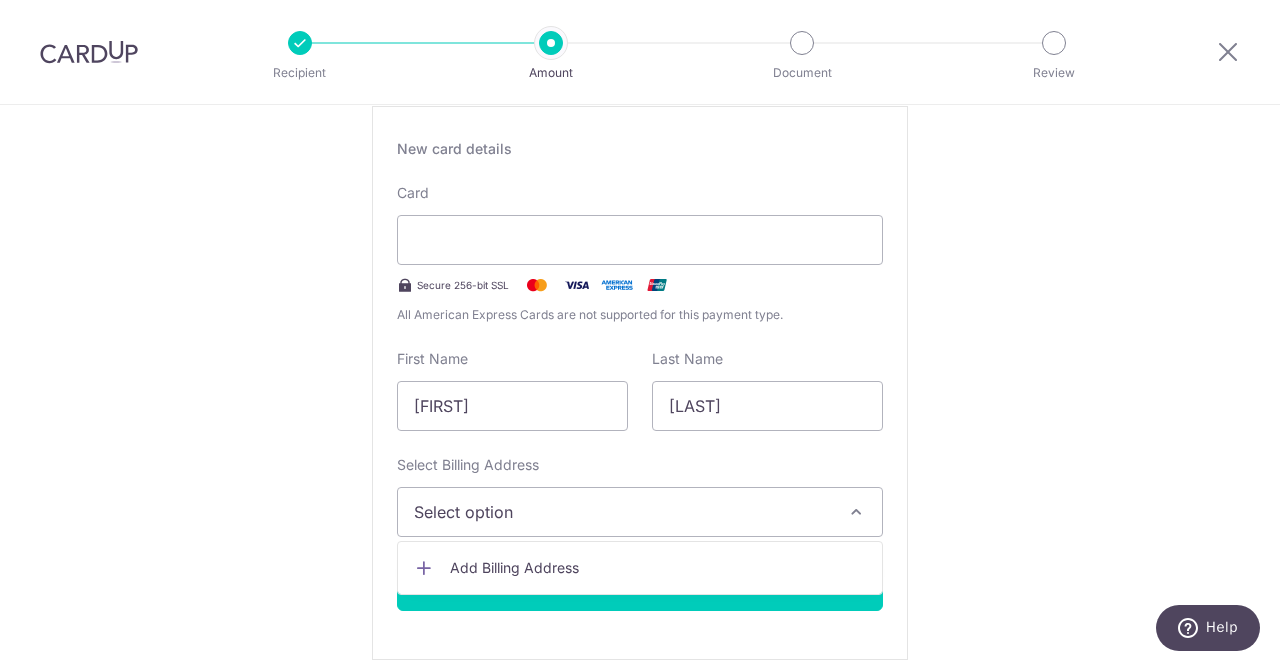 click on "Select option" at bounding box center [622, 512] 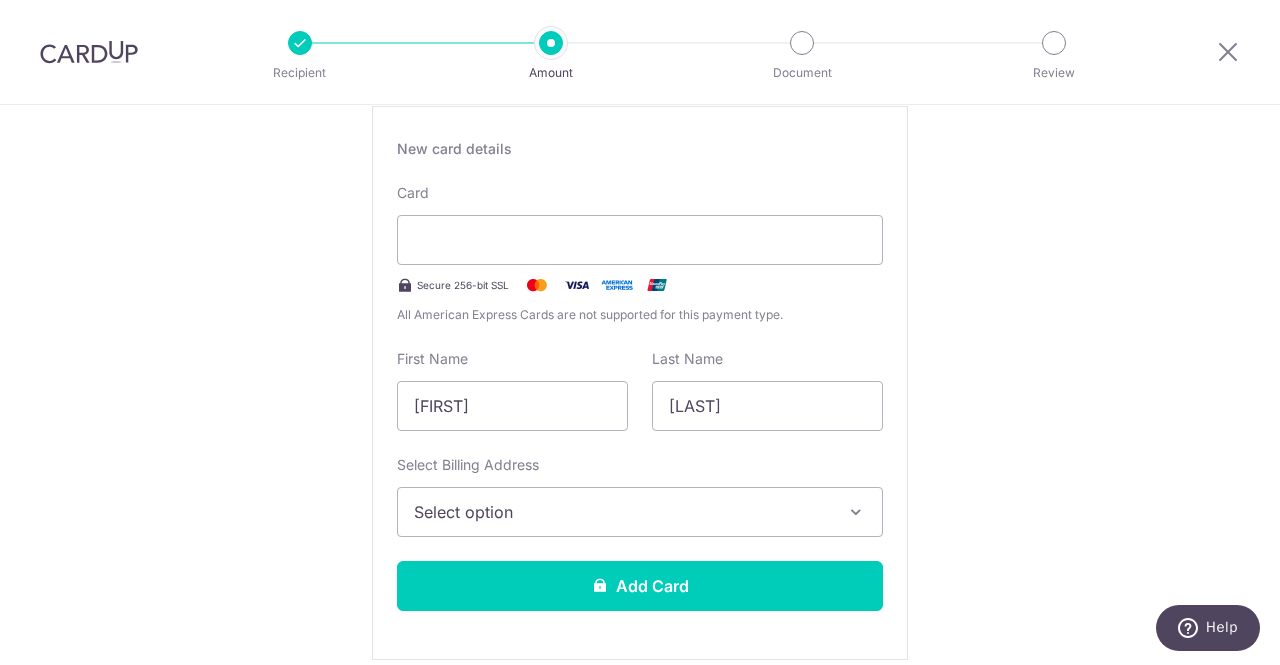 scroll, scrollTop: 0, scrollLeft: 0, axis: both 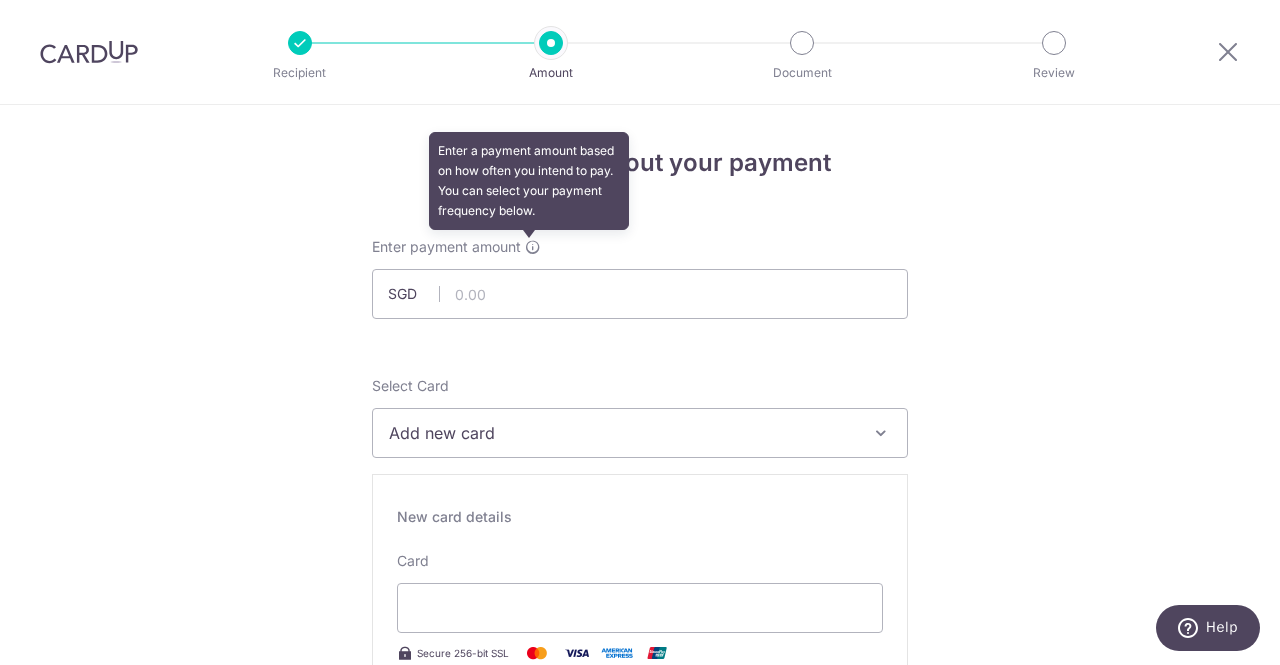 click at bounding box center [533, 247] 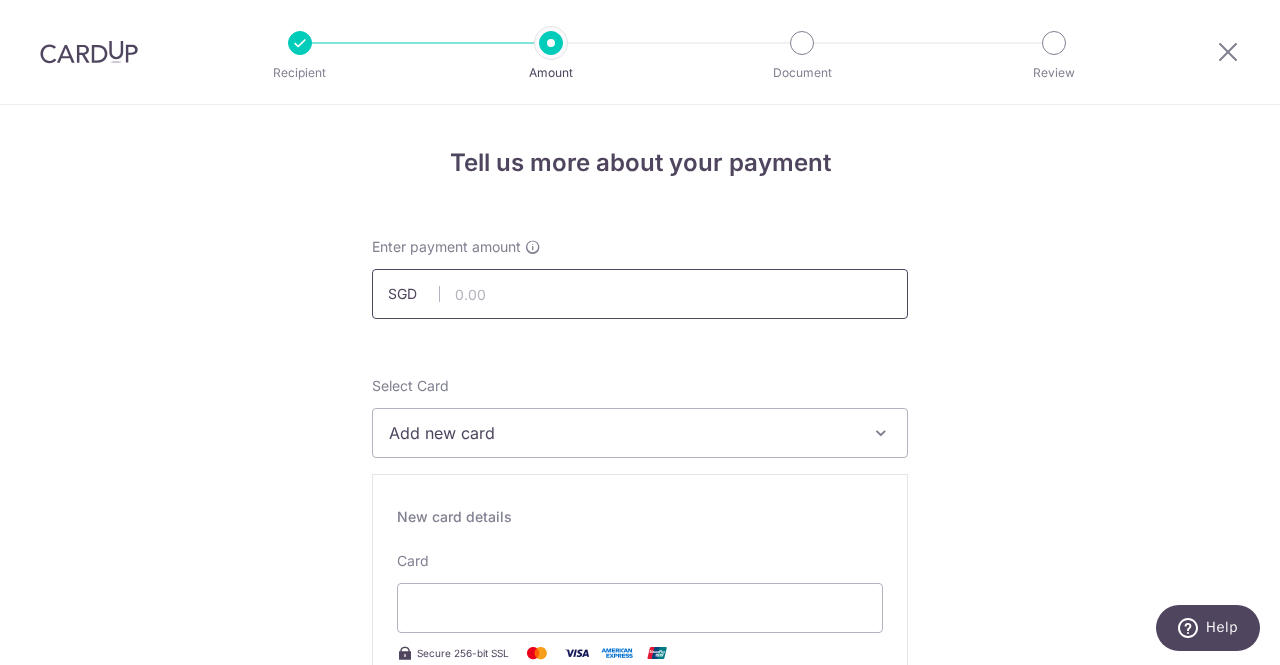 click at bounding box center [640, 294] 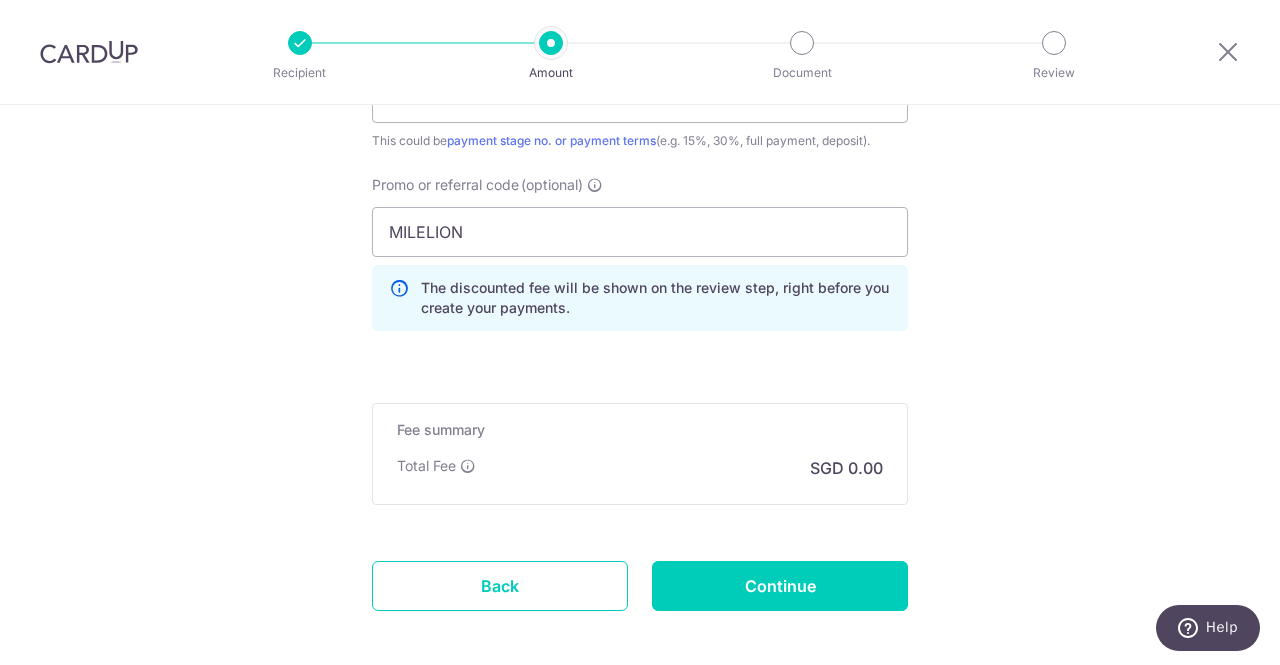 scroll, scrollTop: 2076, scrollLeft: 0, axis: vertical 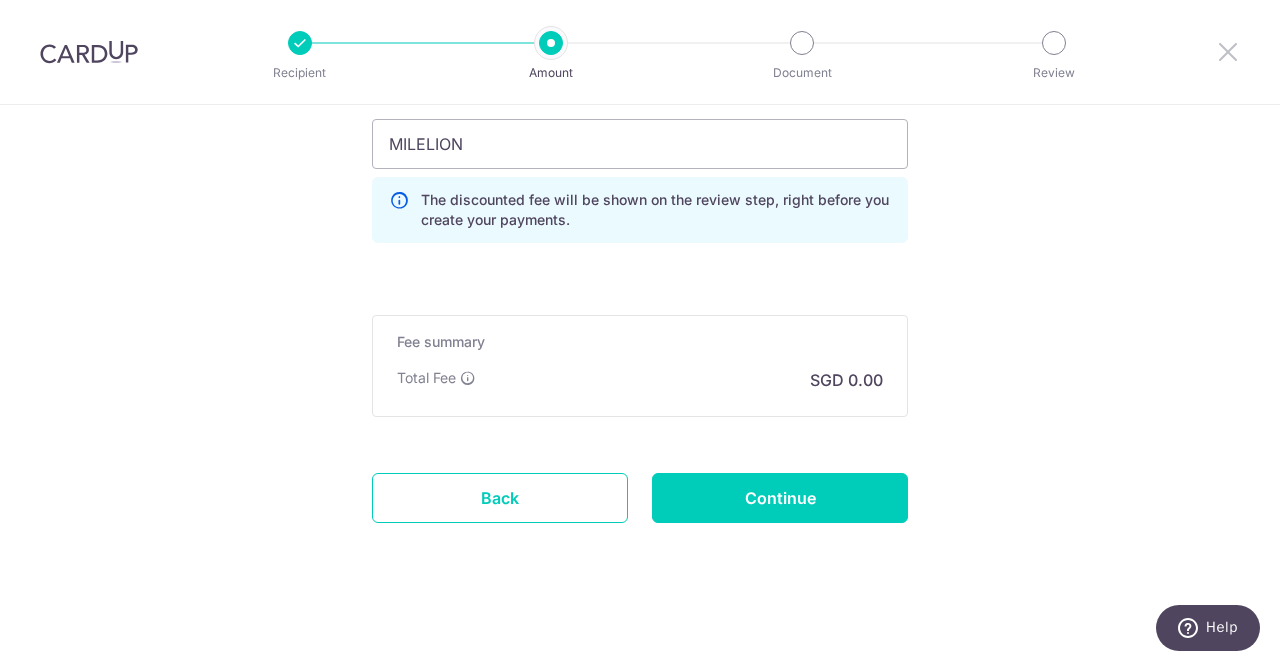 click at bounding box center [1228, 51] 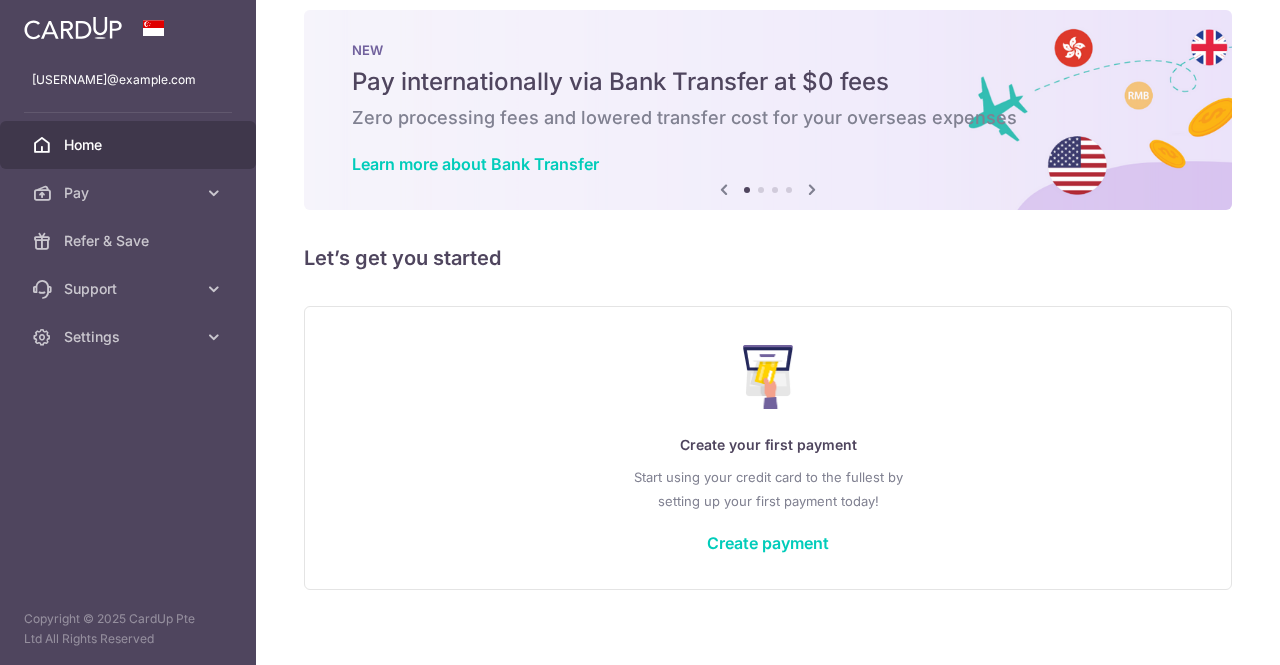 scroll, scrollTop: 40, scrollLeft: 0, axis: vertical 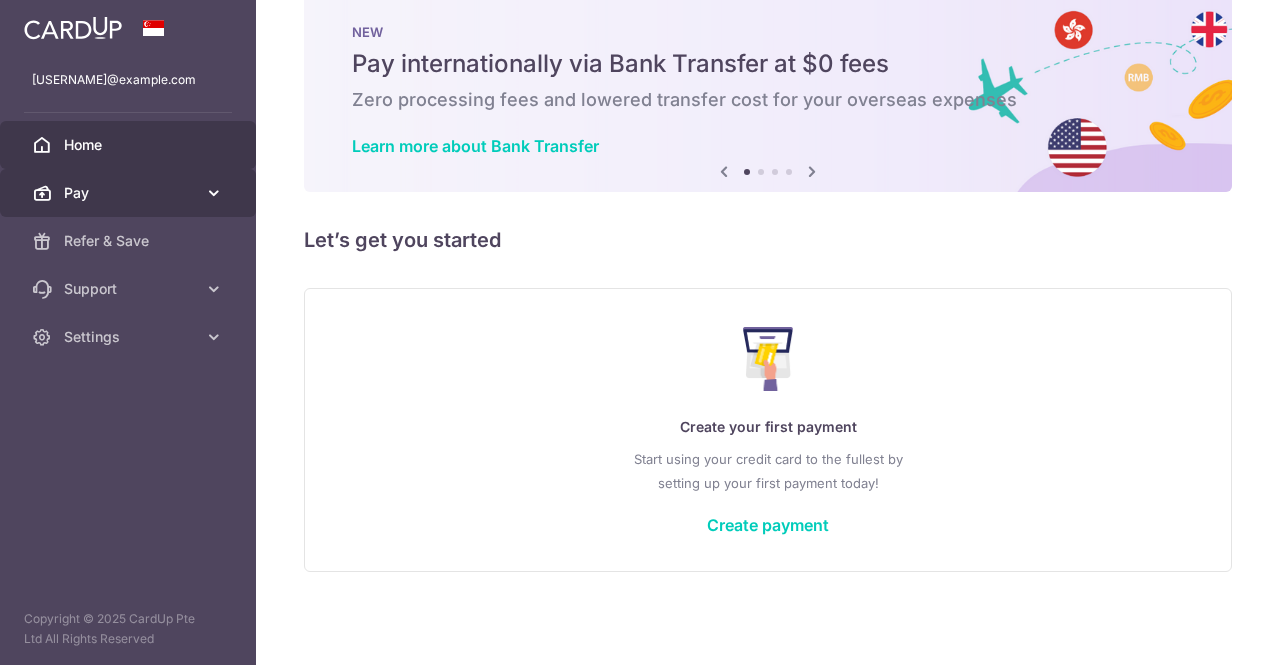 click on "Pay" at bounding box center [128, 193] 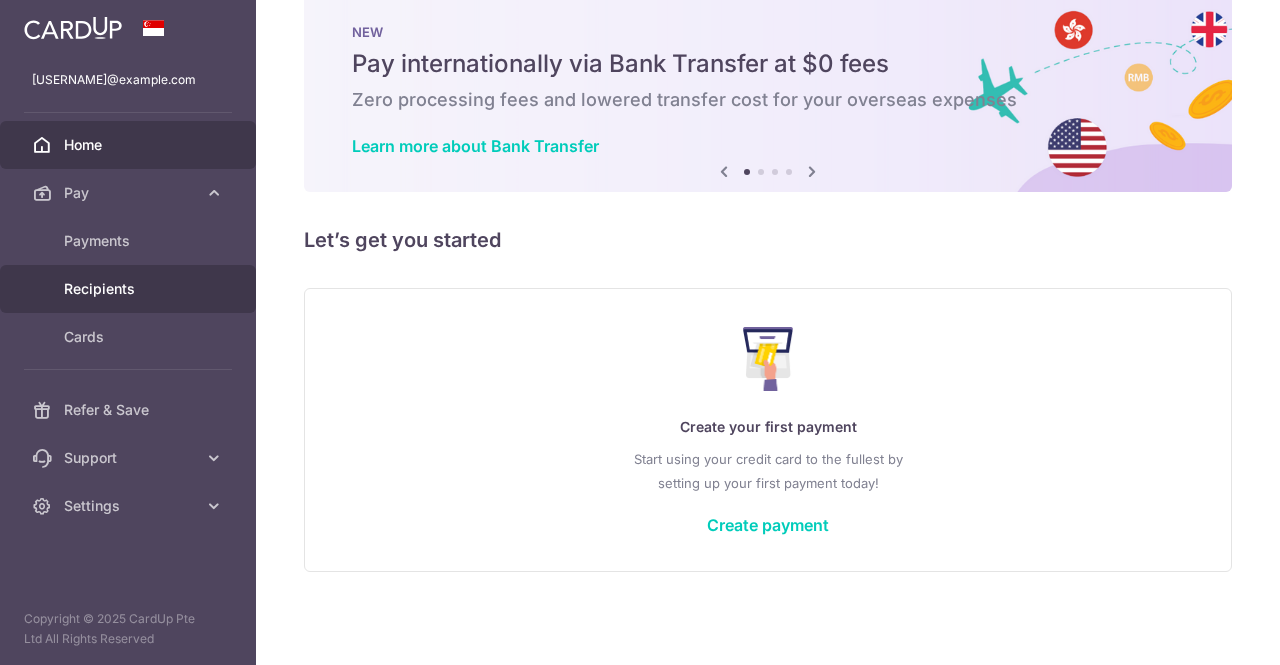 click on "Recipients" at bounding box center [130, 289] 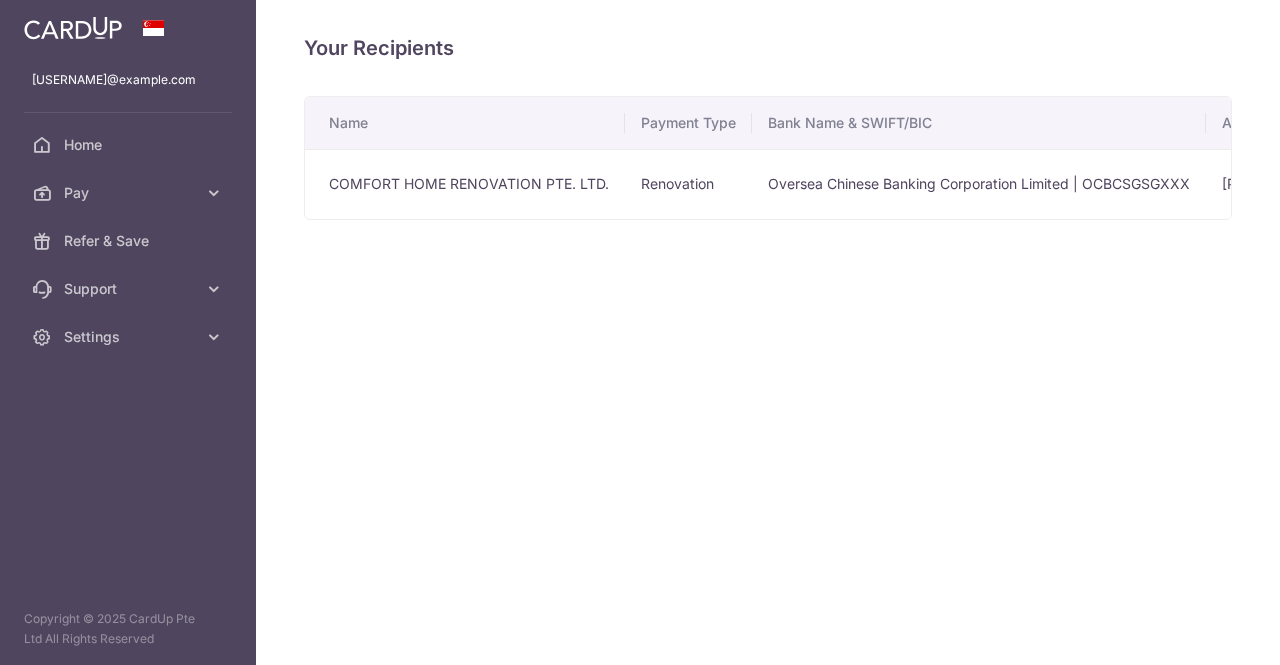 scroll, scrollTop: 0, scrollLeft: 0, axis: both 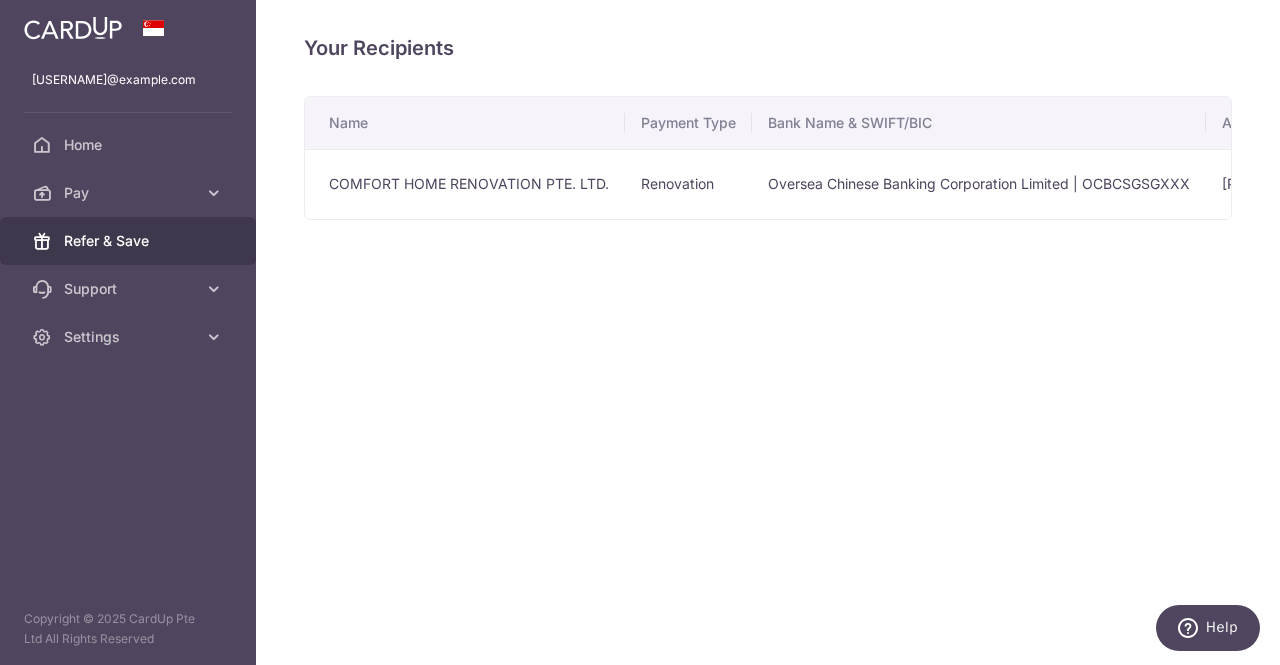 click on "Refer & Save" at bounding box center (130, 241) 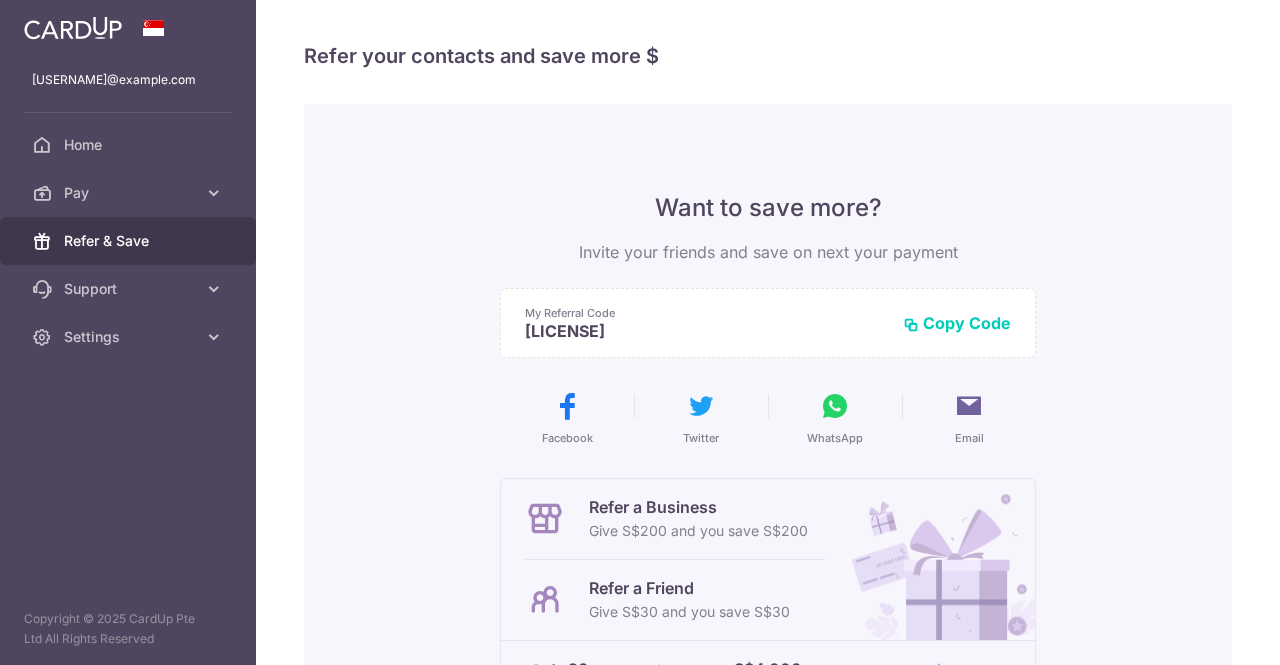 scroll, scrollTop: 0, scrollLeft: 0, axis: both 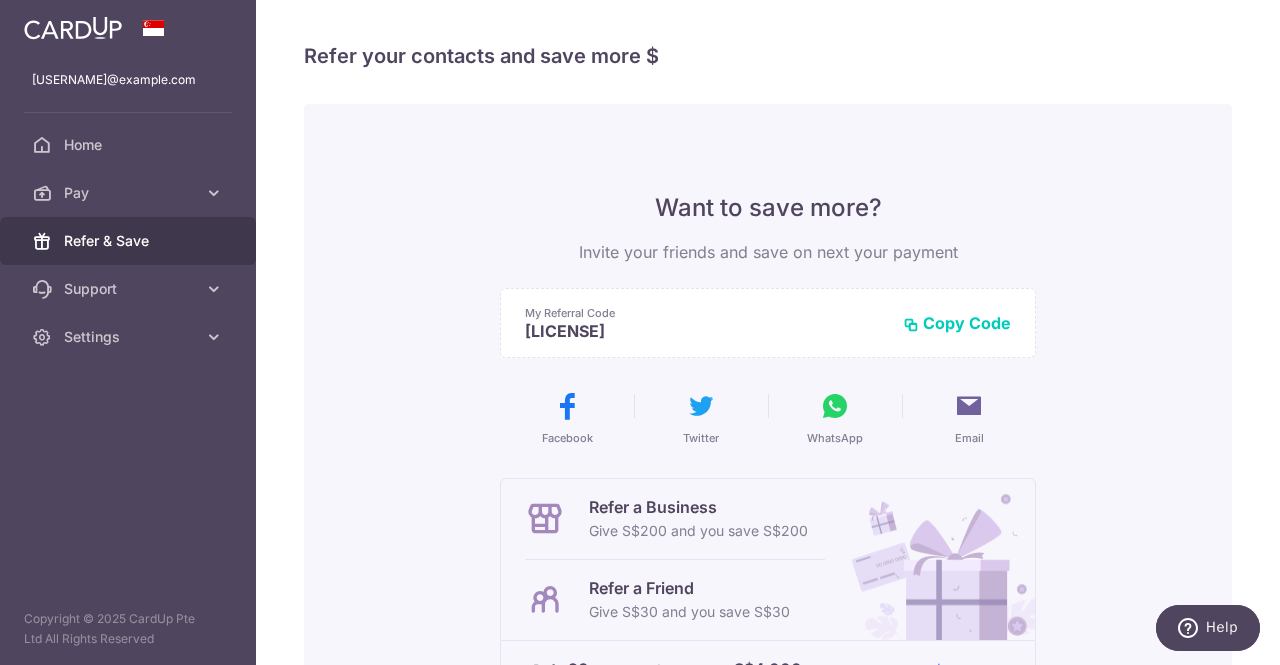 click on "Copy Code" at bounding box center [957, 323] 